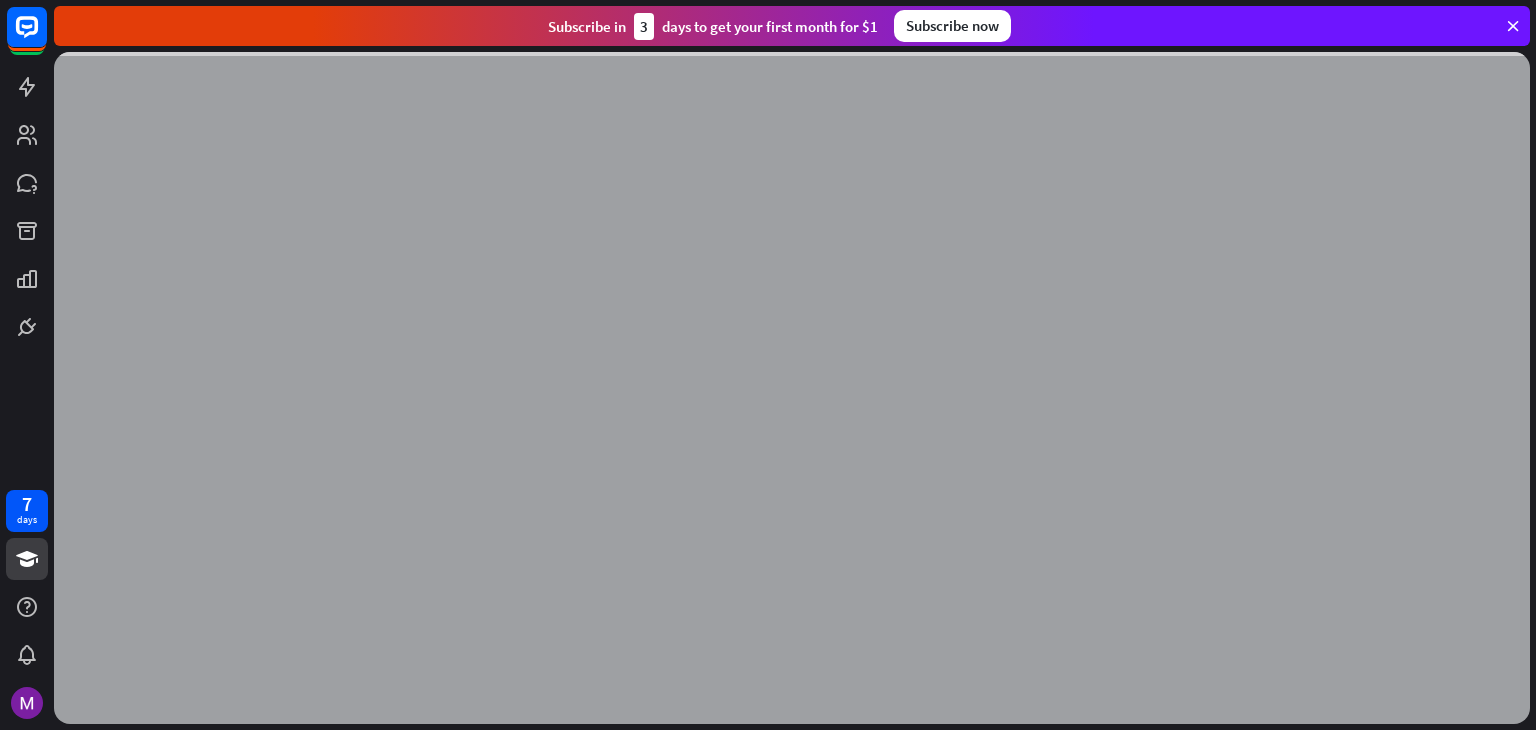 scroll, scrollTop: 0, scrollLeft: 0, axis: both 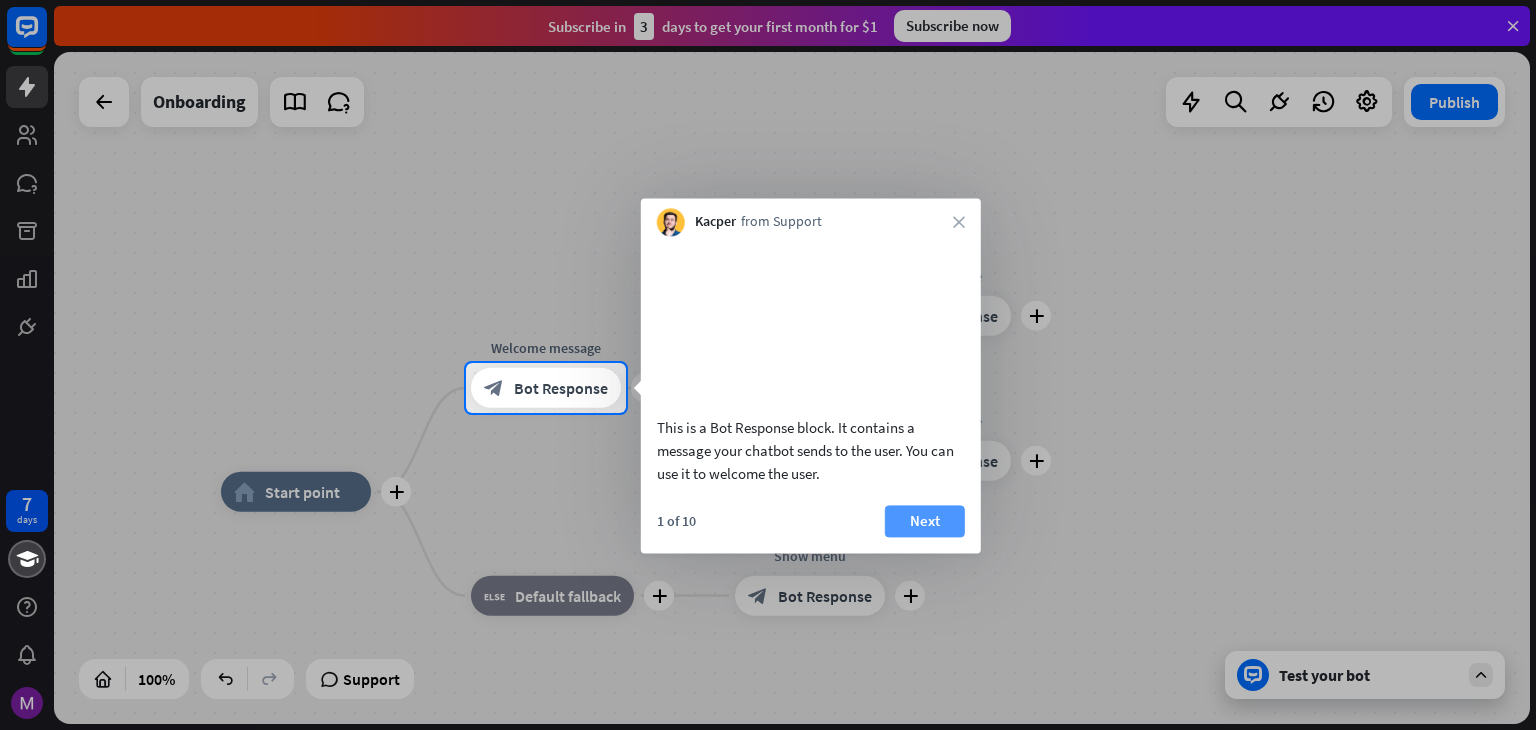 click on "Next" at bounding box center (925, 521) 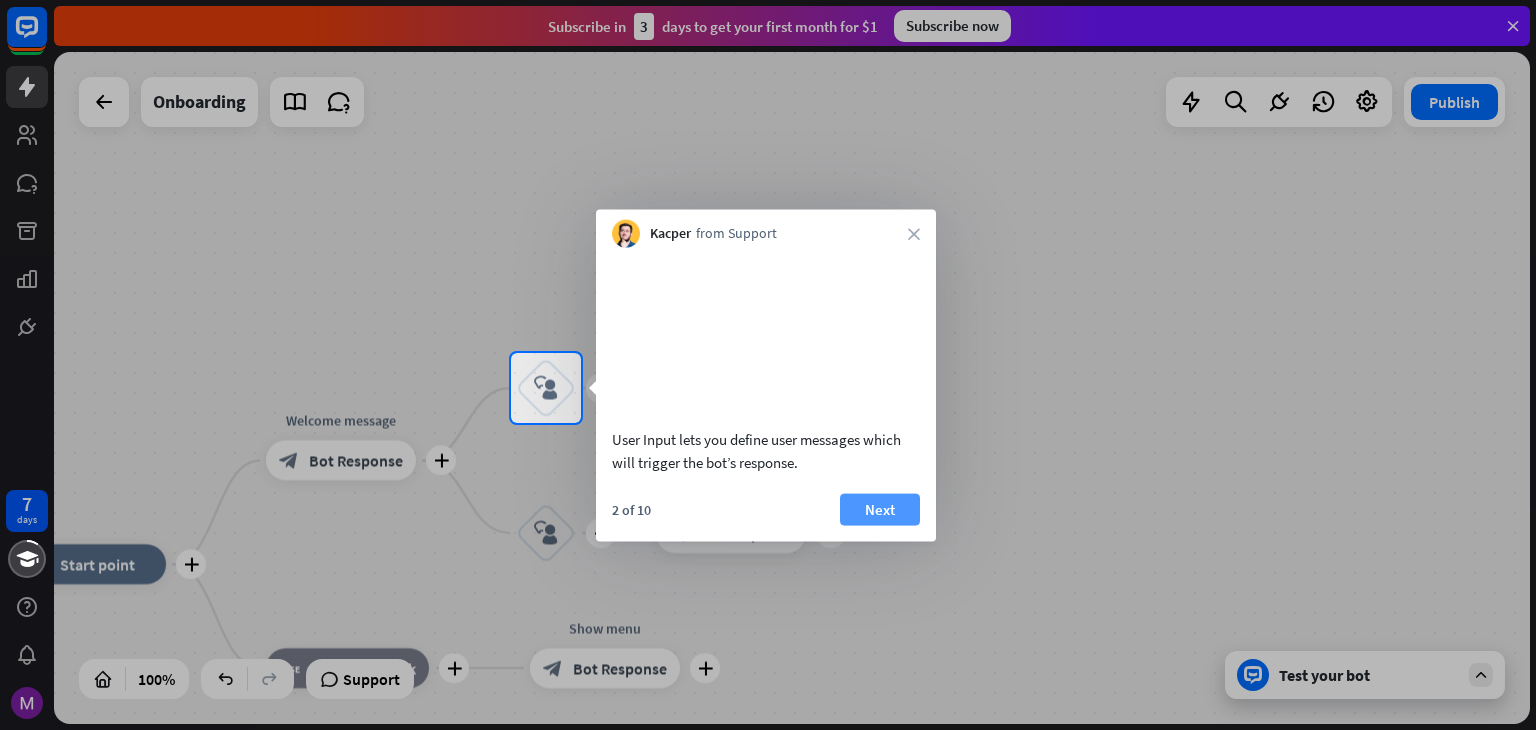 click on "Next" at bounding box center [880, 509] 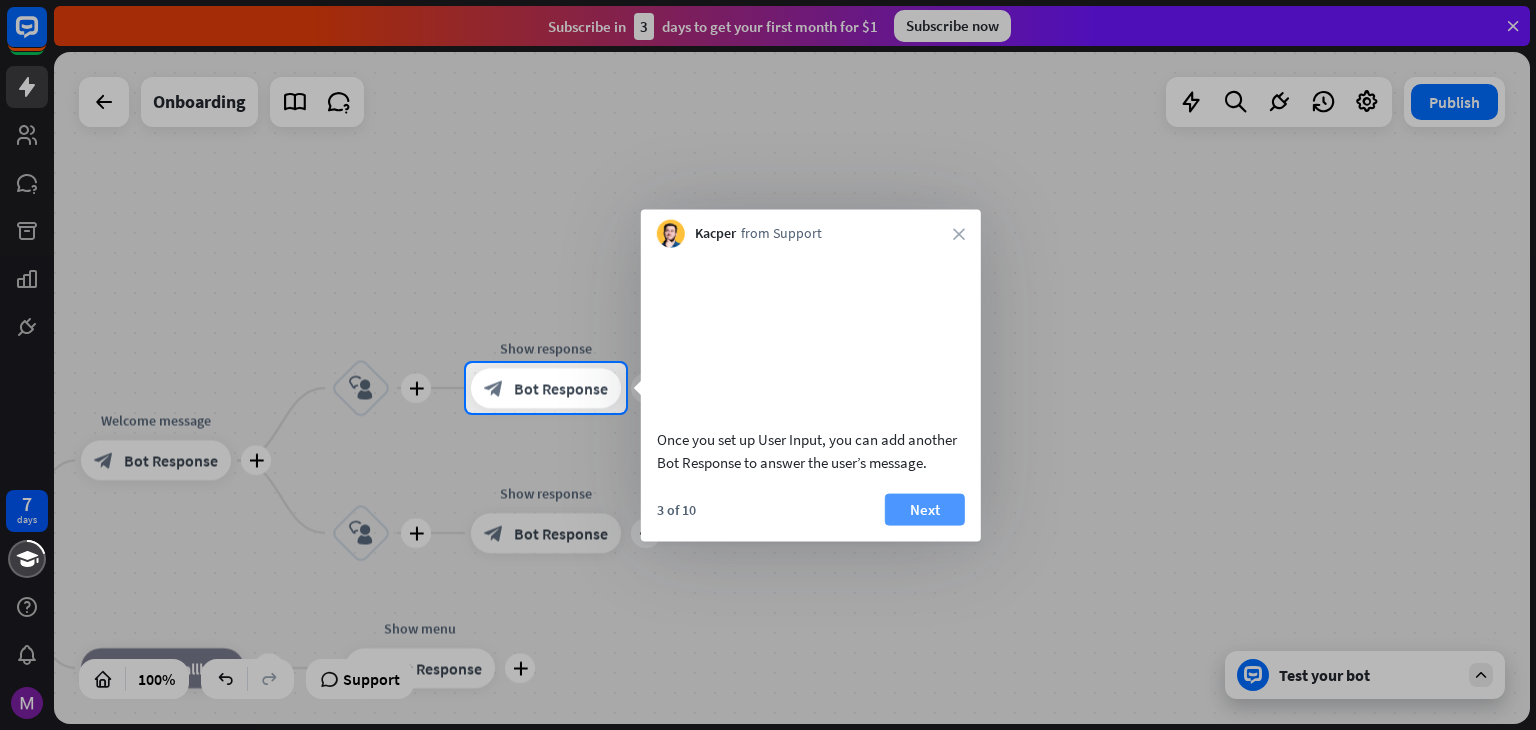 click on "Next" at bounding box center [925, 509] 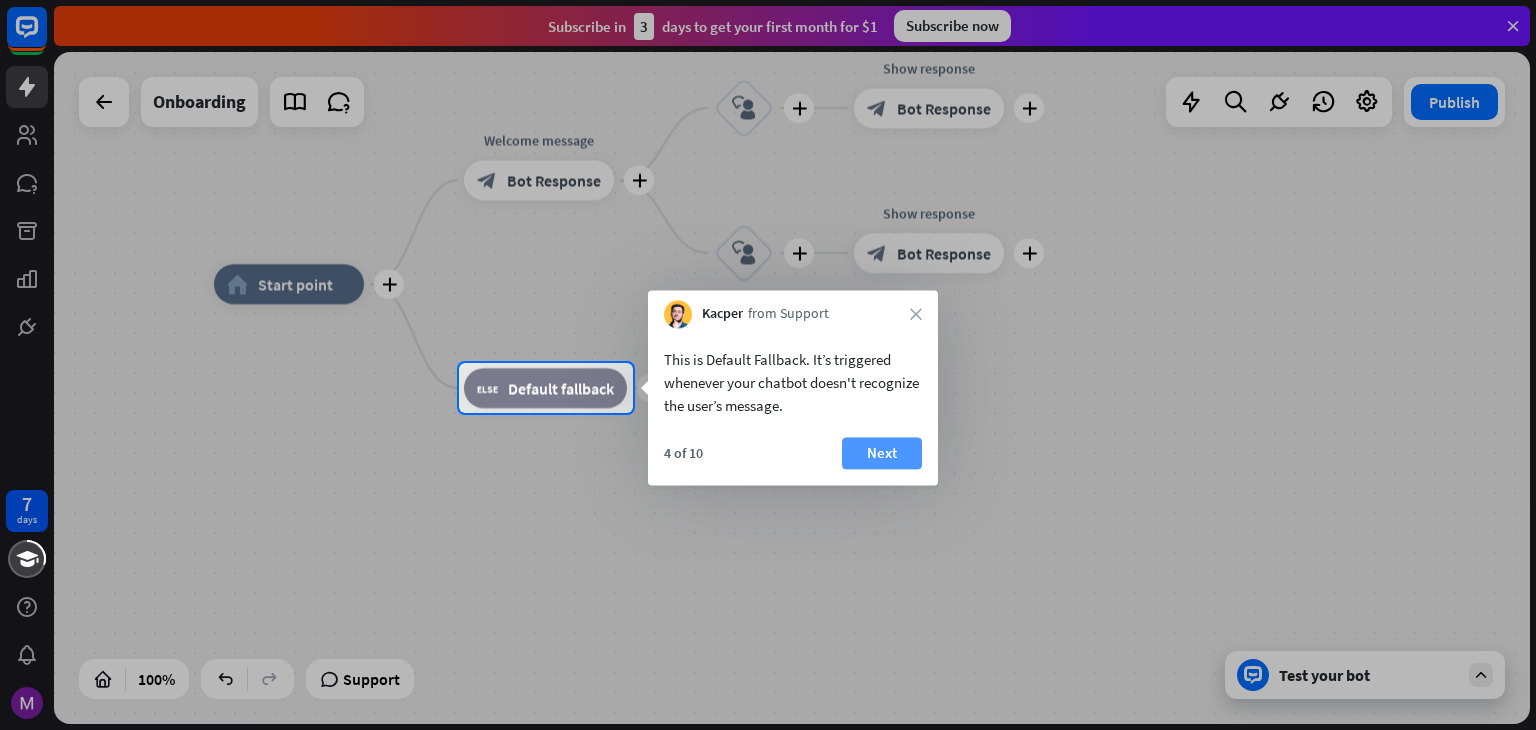 click on "Next" at bounding box center (882, 453) 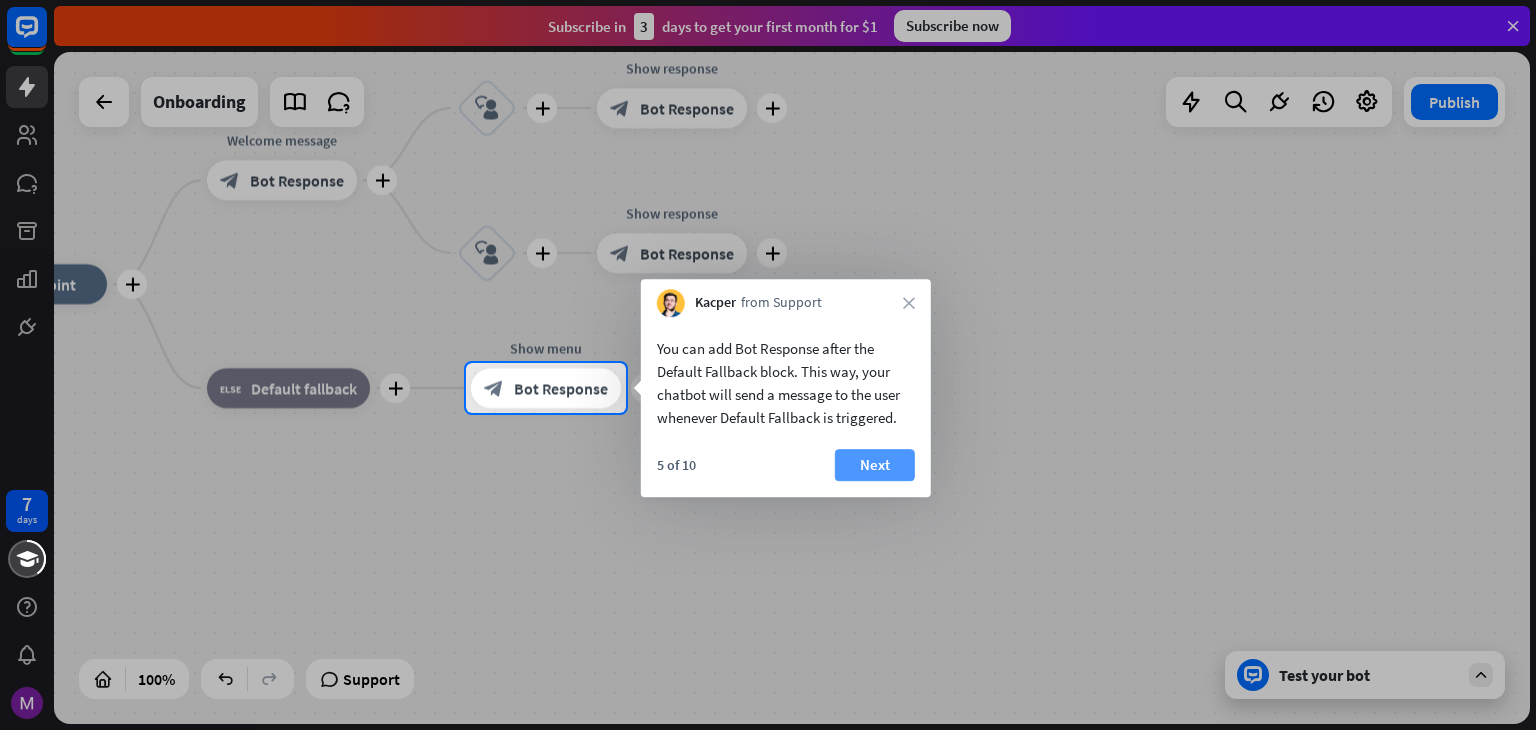 click on "Next" at bounding box center (875, 465) 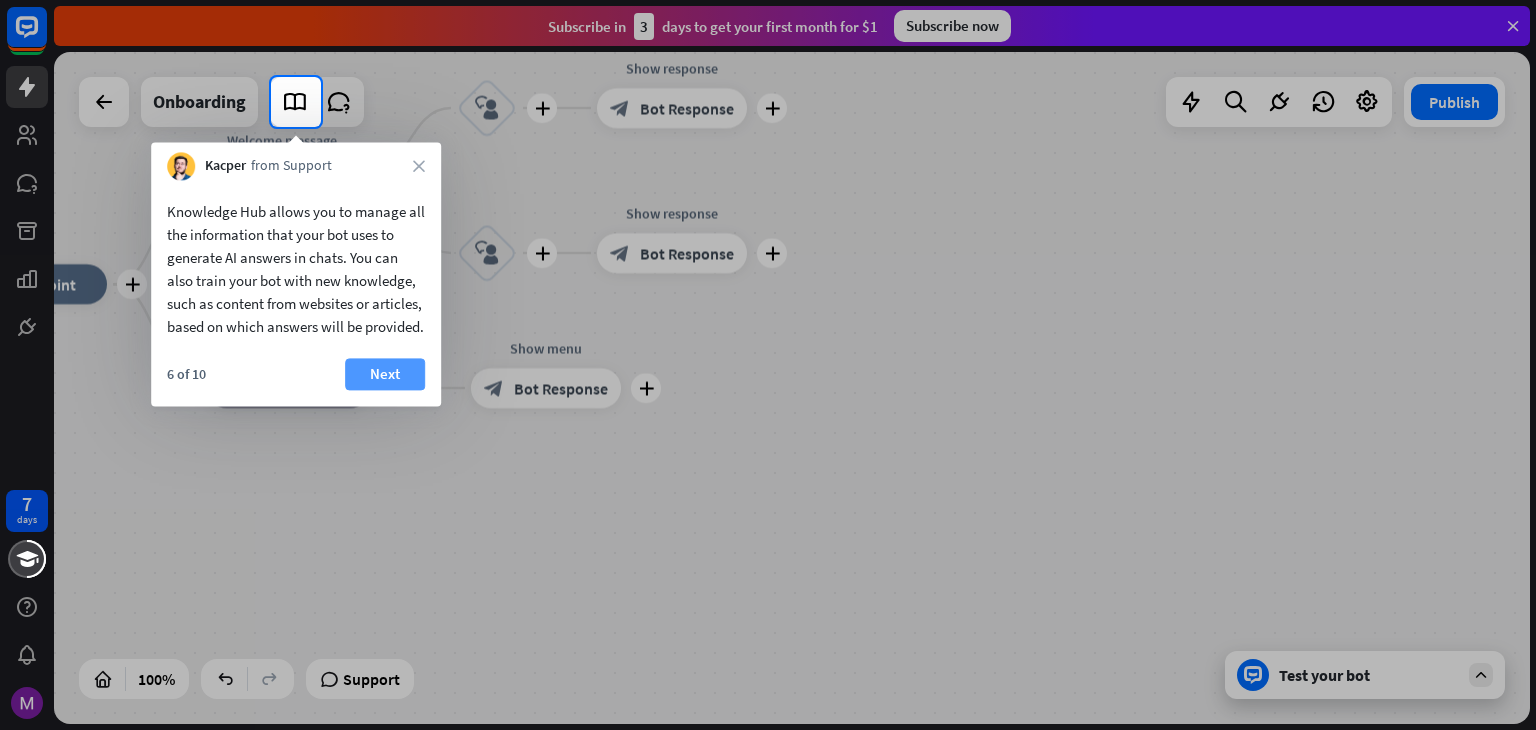 click on "Next" at bounding box center (385, 374) 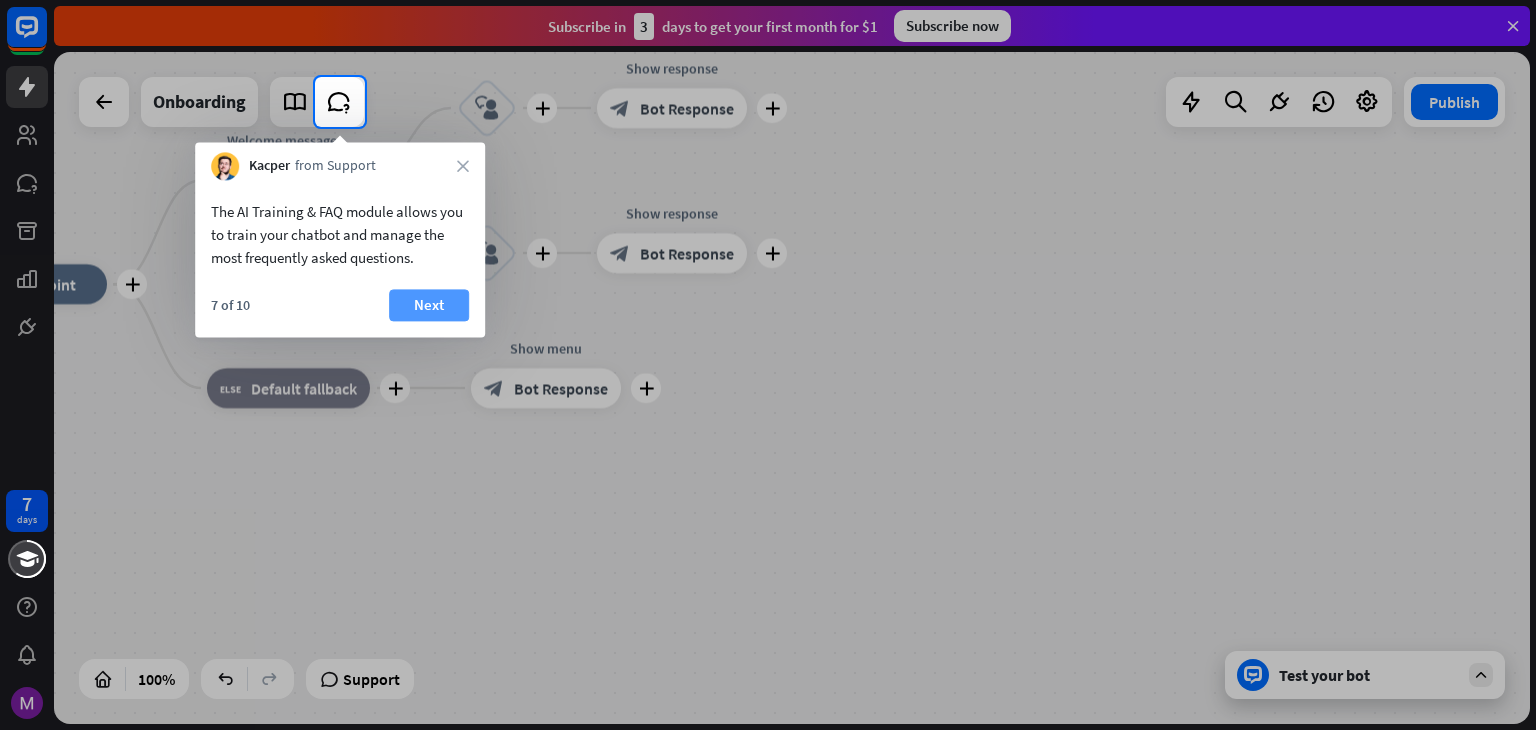 click on "Next" at bounding box center (429, 305) 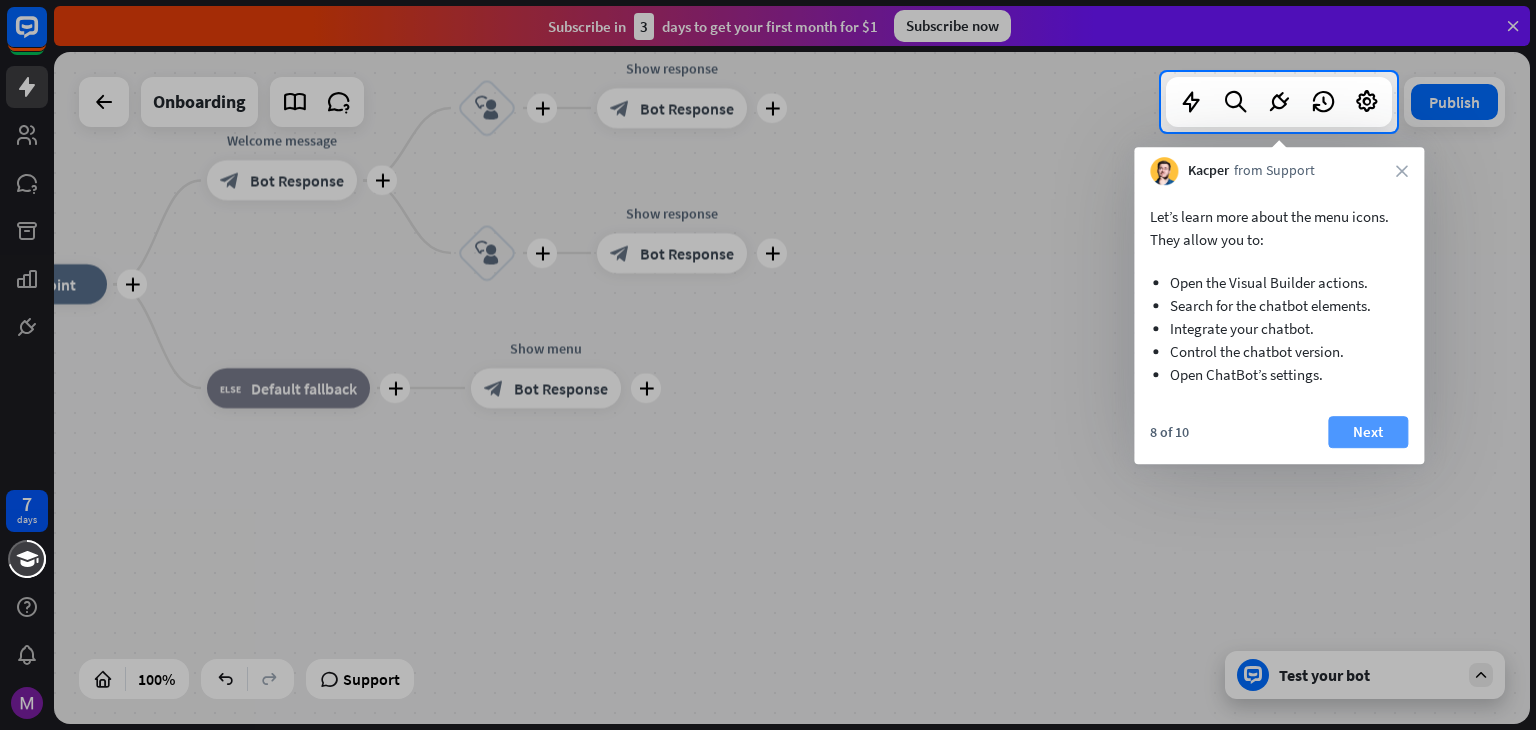 click on "Next" at bounding box center [1368, 432] 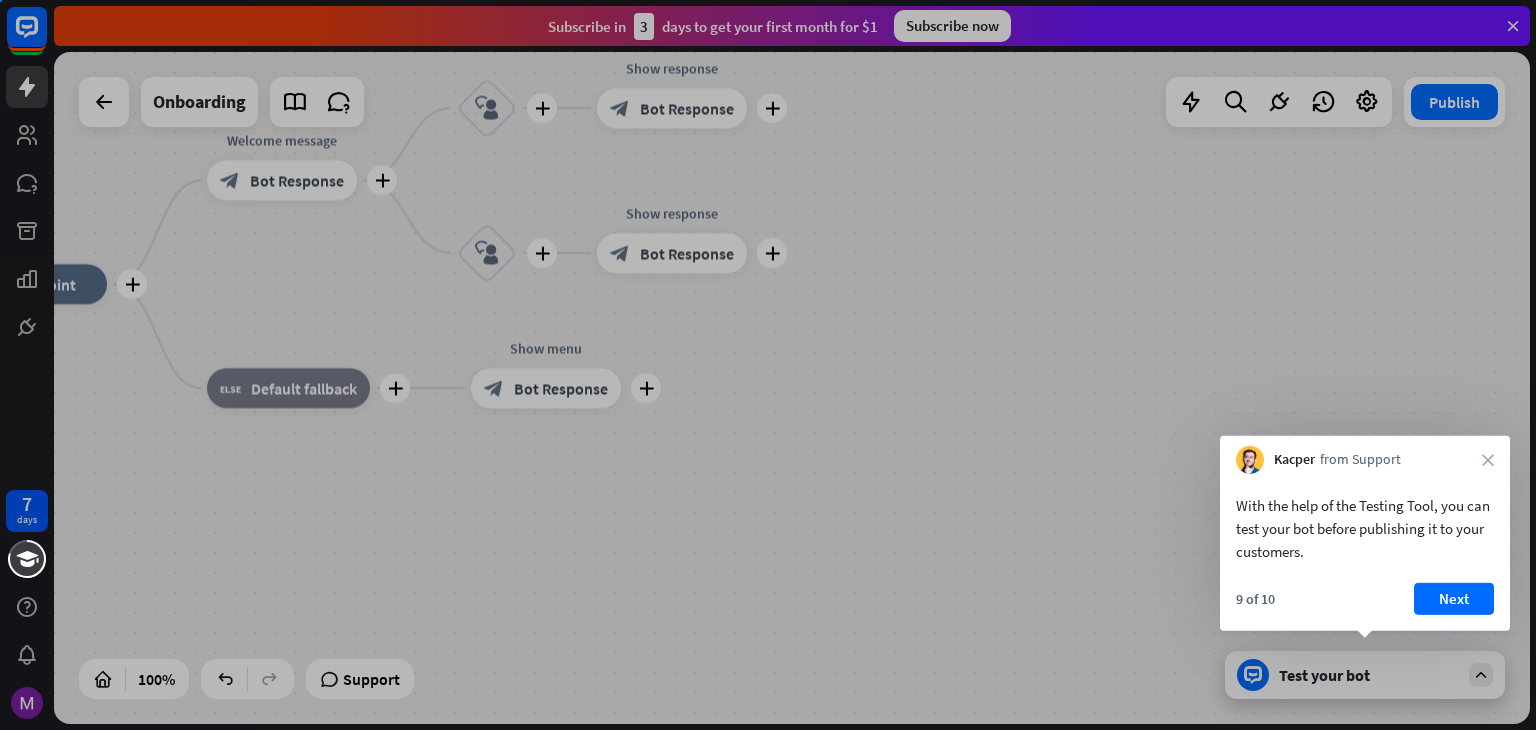 click at bounding box center (768, 365) 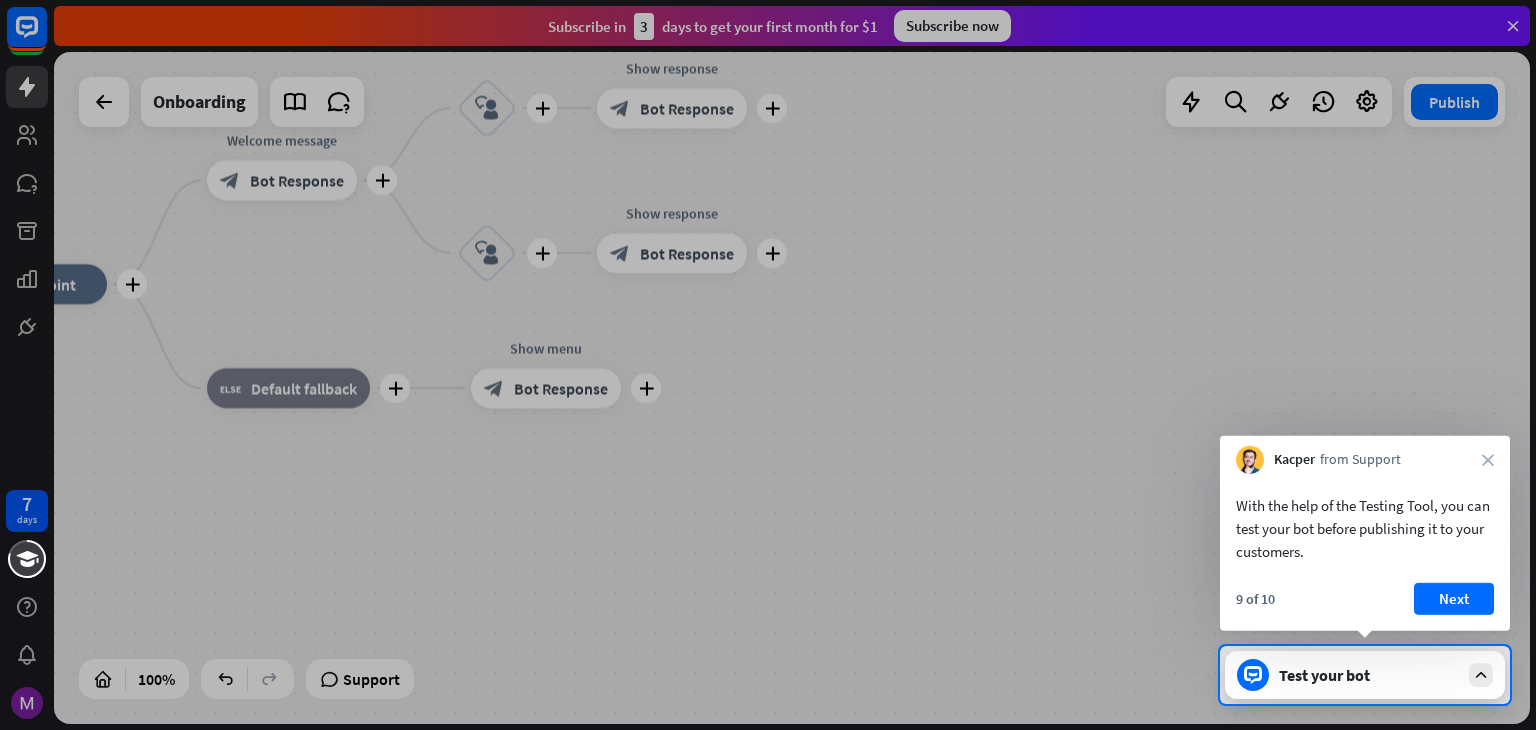 click on "Kacper
from Support
close" at bounding box center [1365, 455] 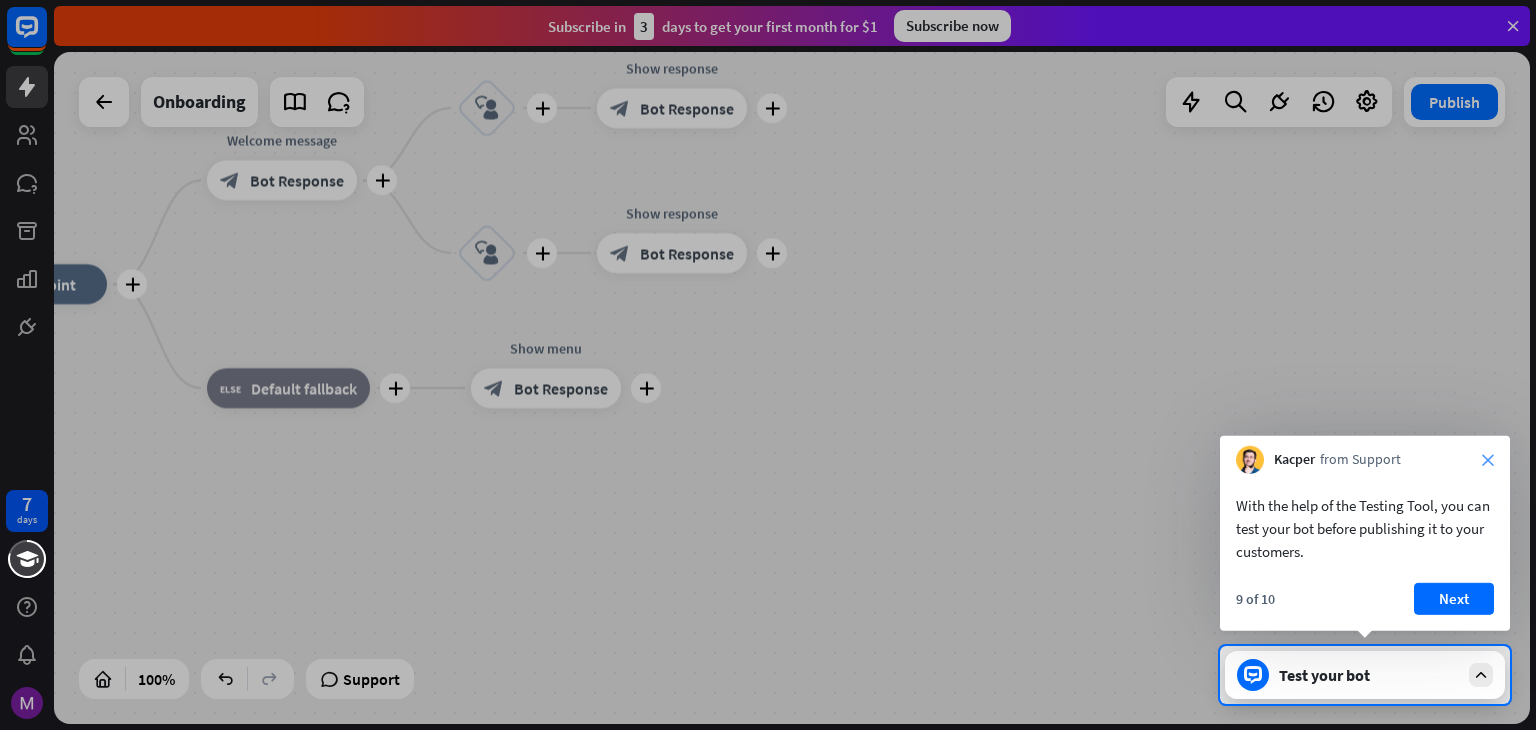 click on "close" at bounding box center (1488, 460) 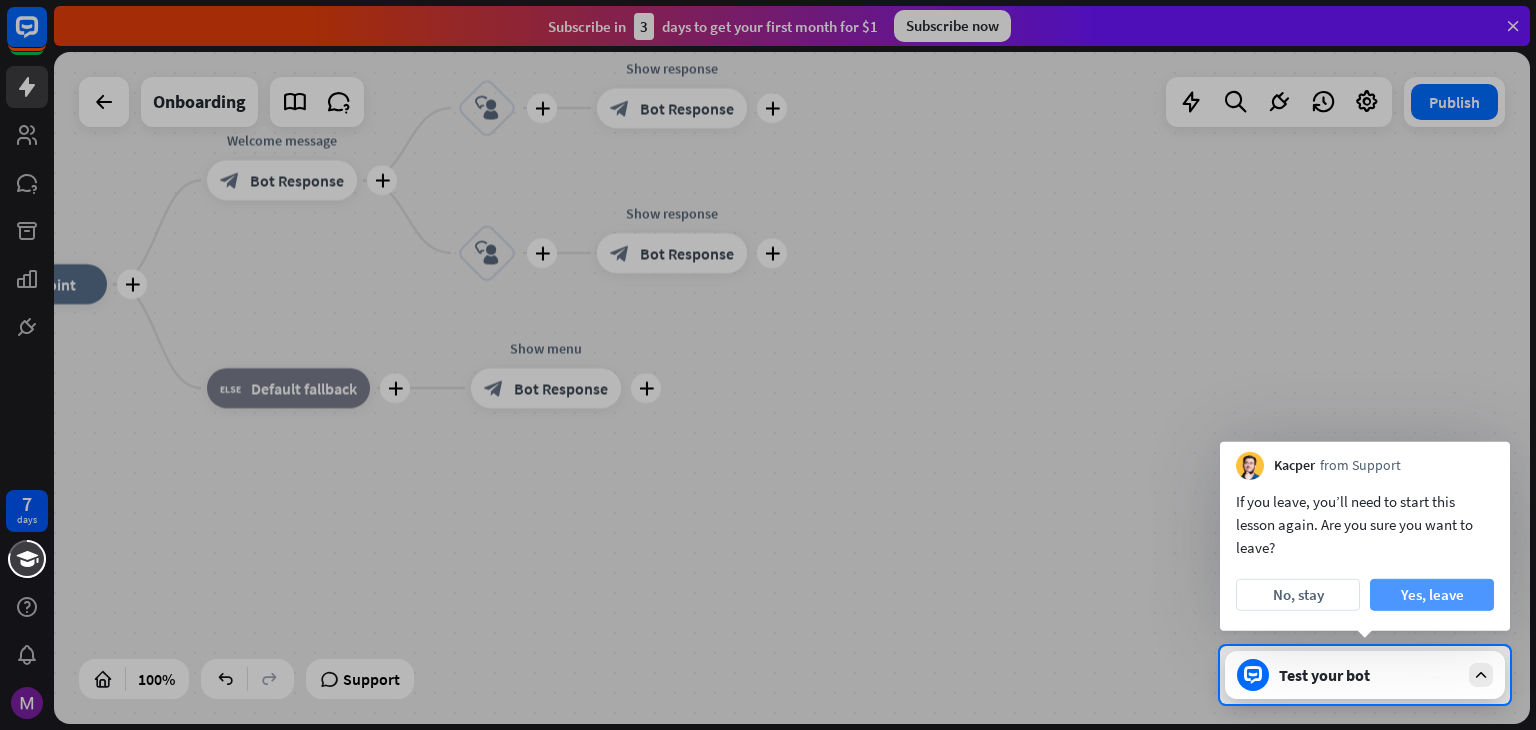 click on "Yes, leave" at bounding box center [1432, 595] 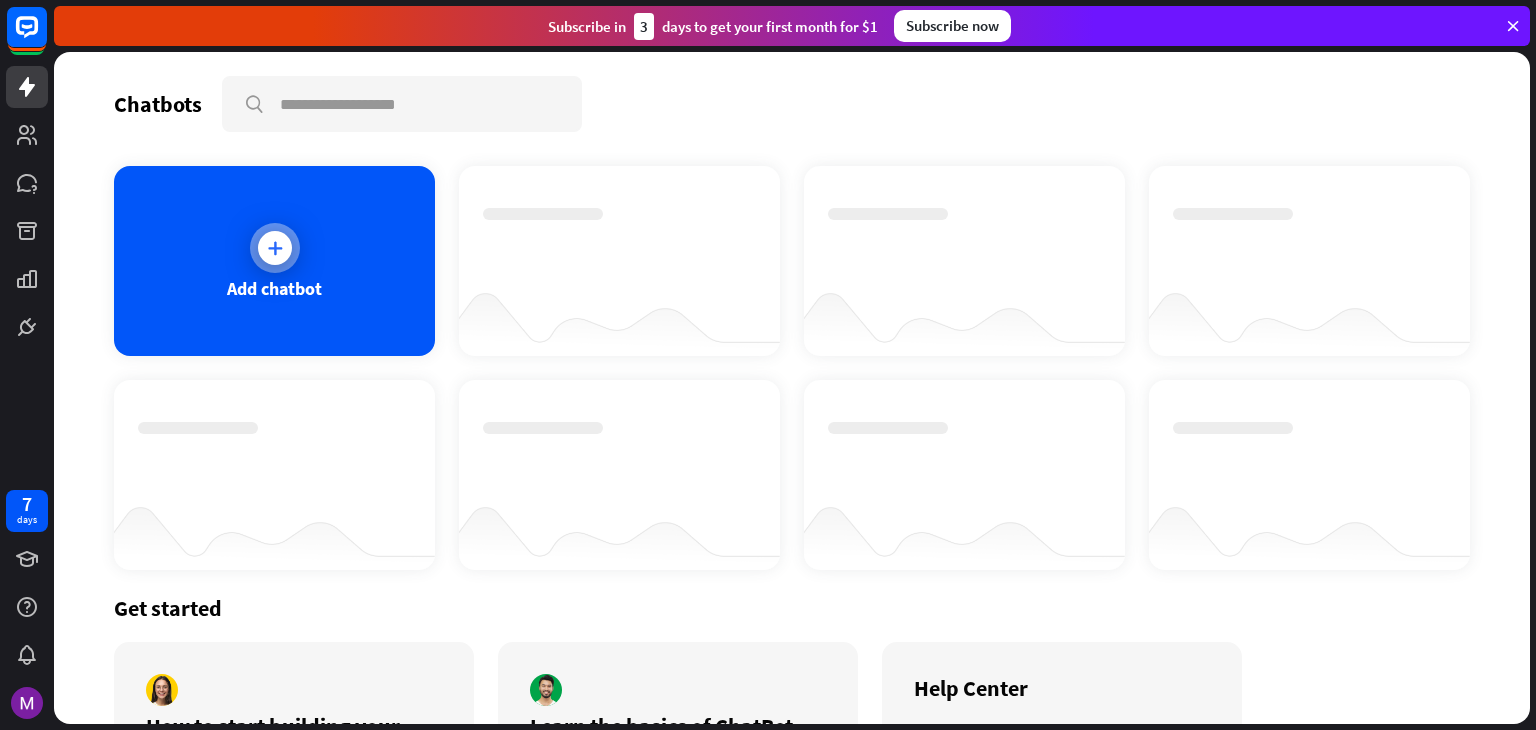 click on "Add chatbot" at bounding box center (274, 261) 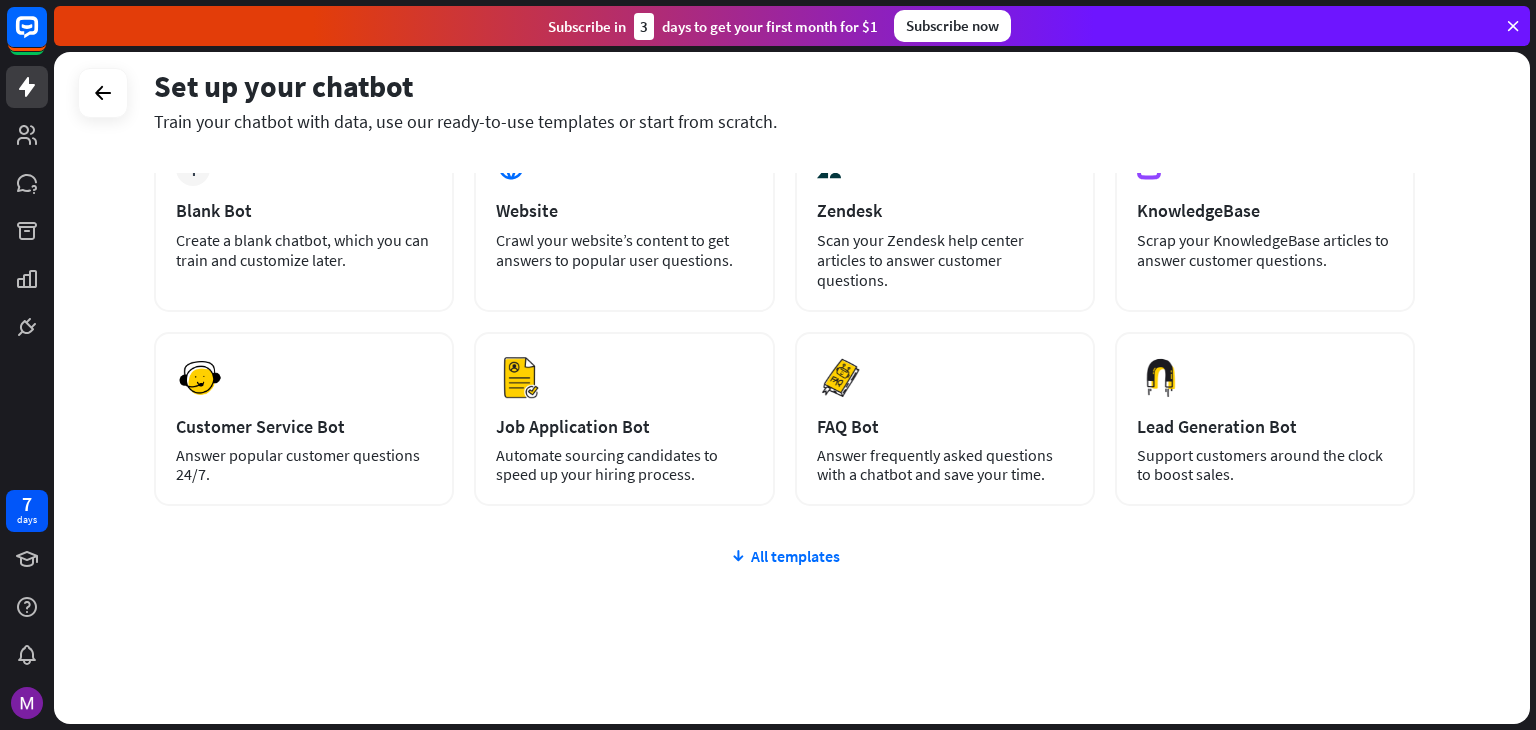 scroll, scrollTop: 0, scrollLeft: 0, axis: both 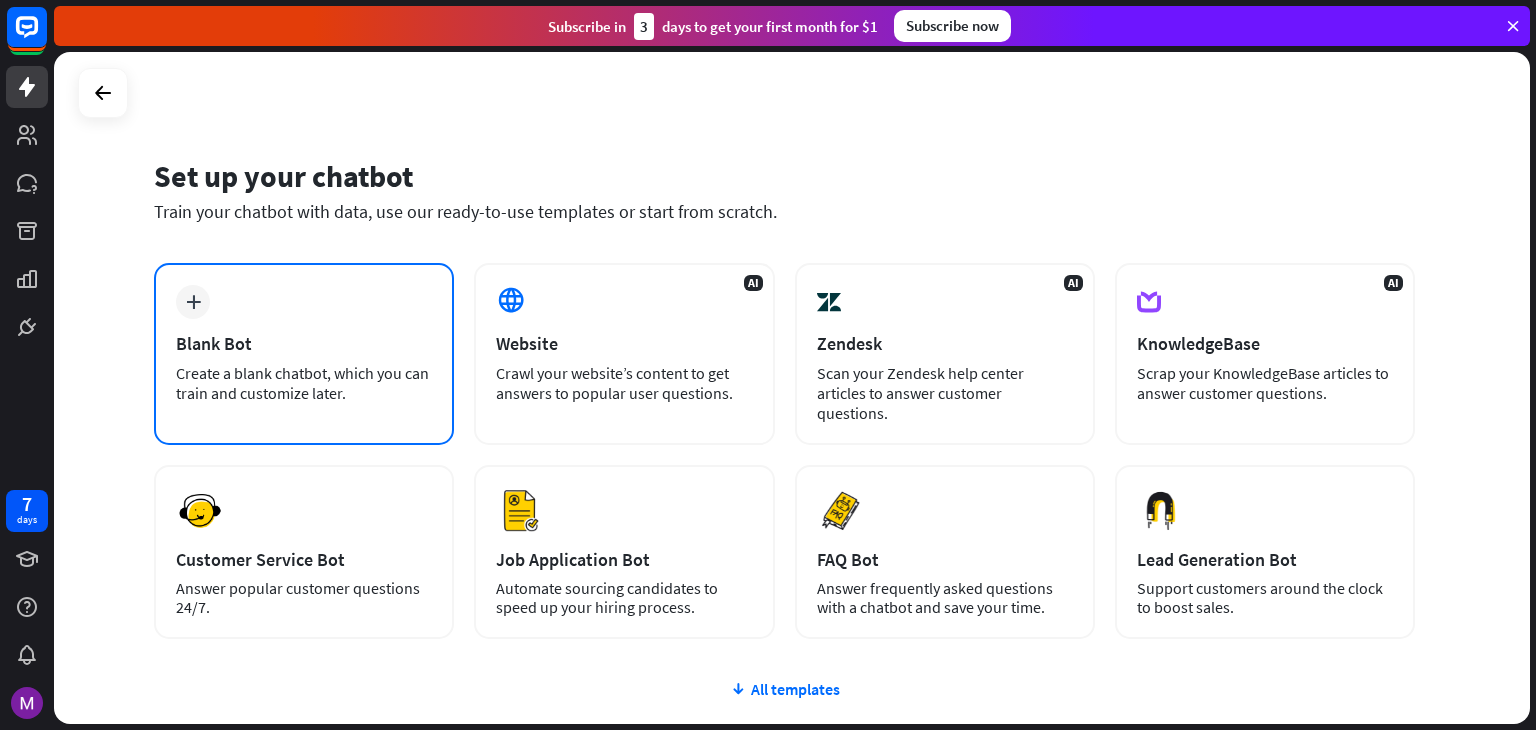 click on "Blank Bot" at bounding box center [304, 343] 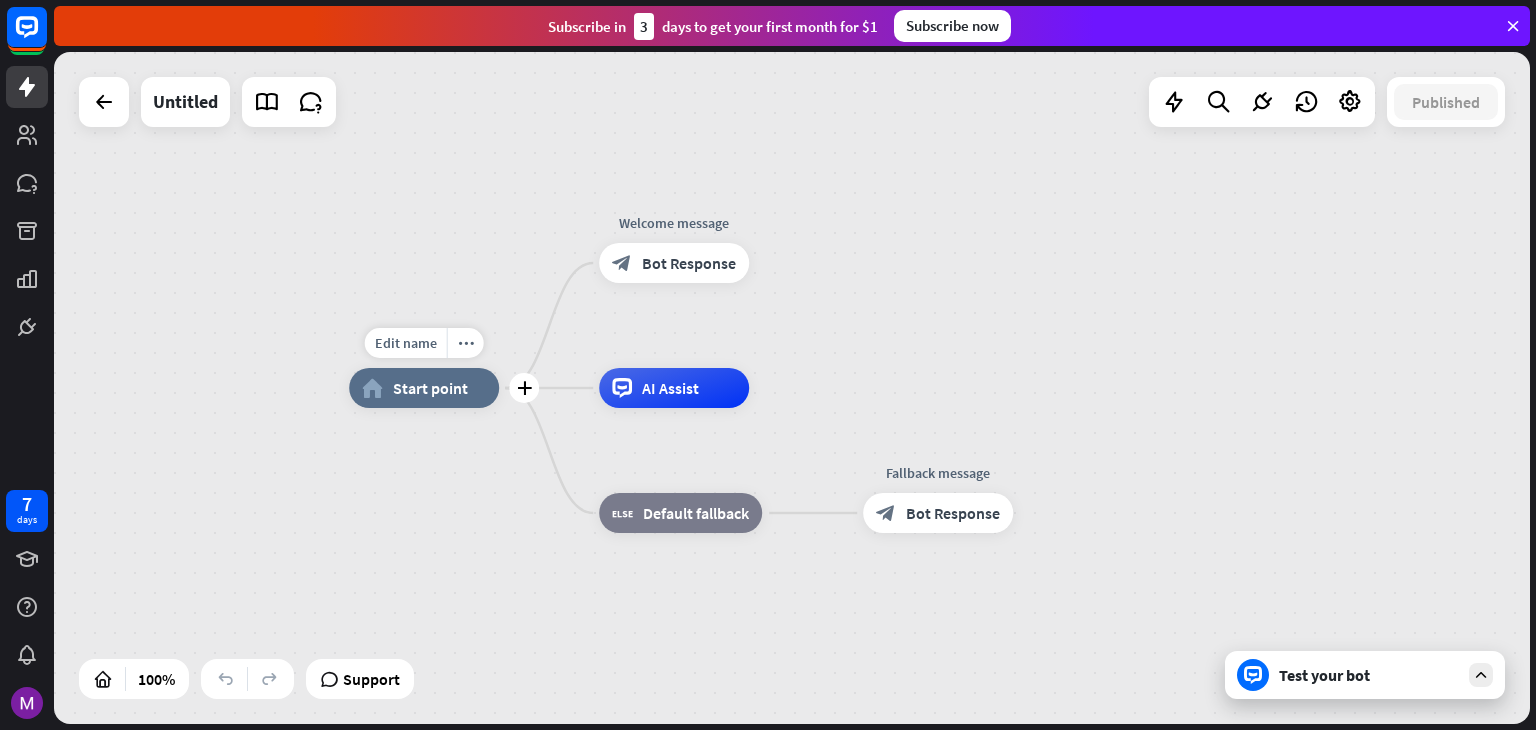 click on "home_2   Start point" at bounding box center [424, 388] 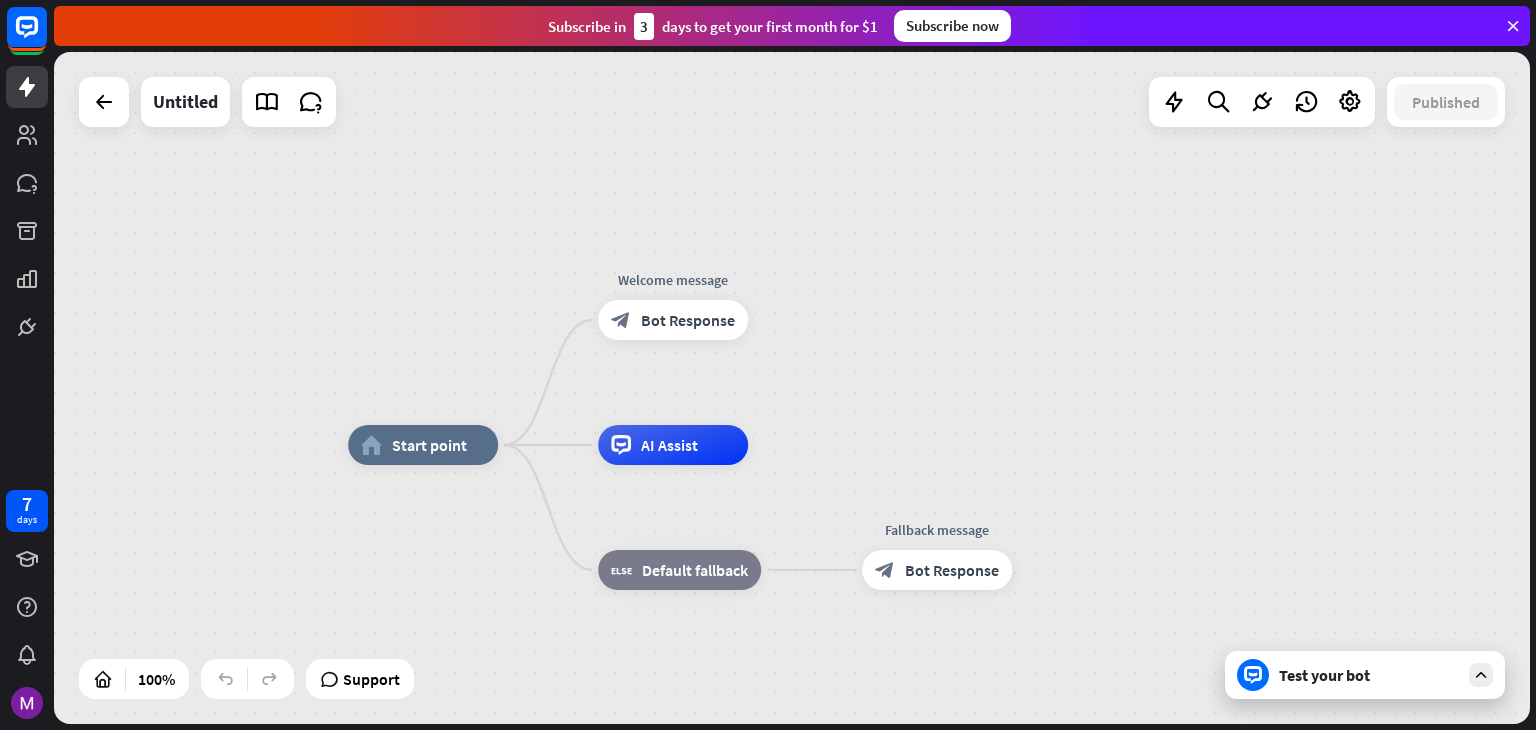 drag, startPoint x: 567, startPoint y: 245, endPoint x: 184, endPoint y: 233, distance: 383.18796 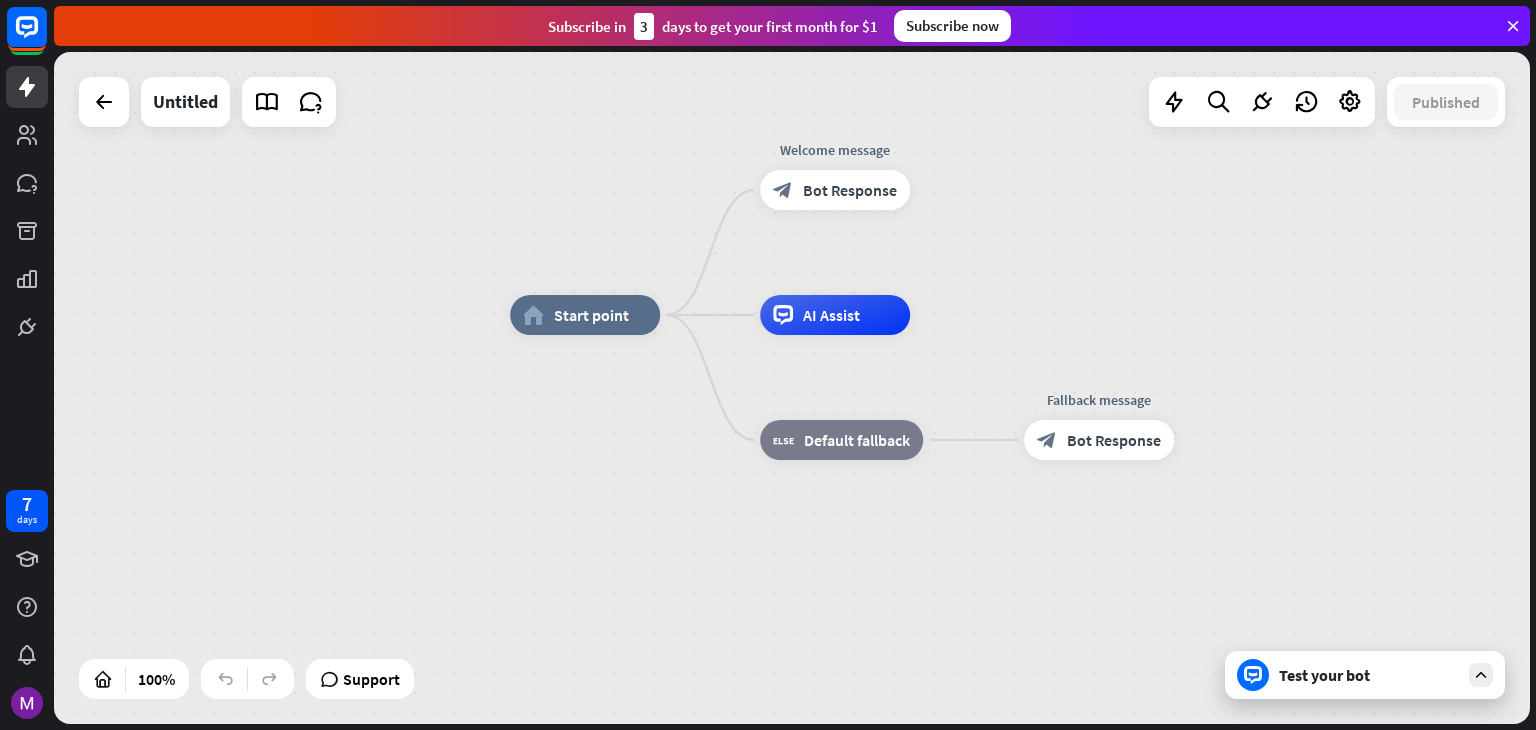 drag, startPoint x: 961, startPoint y: 473, endPoint x: 1315, endPoint y: 374, distance: 367.58264 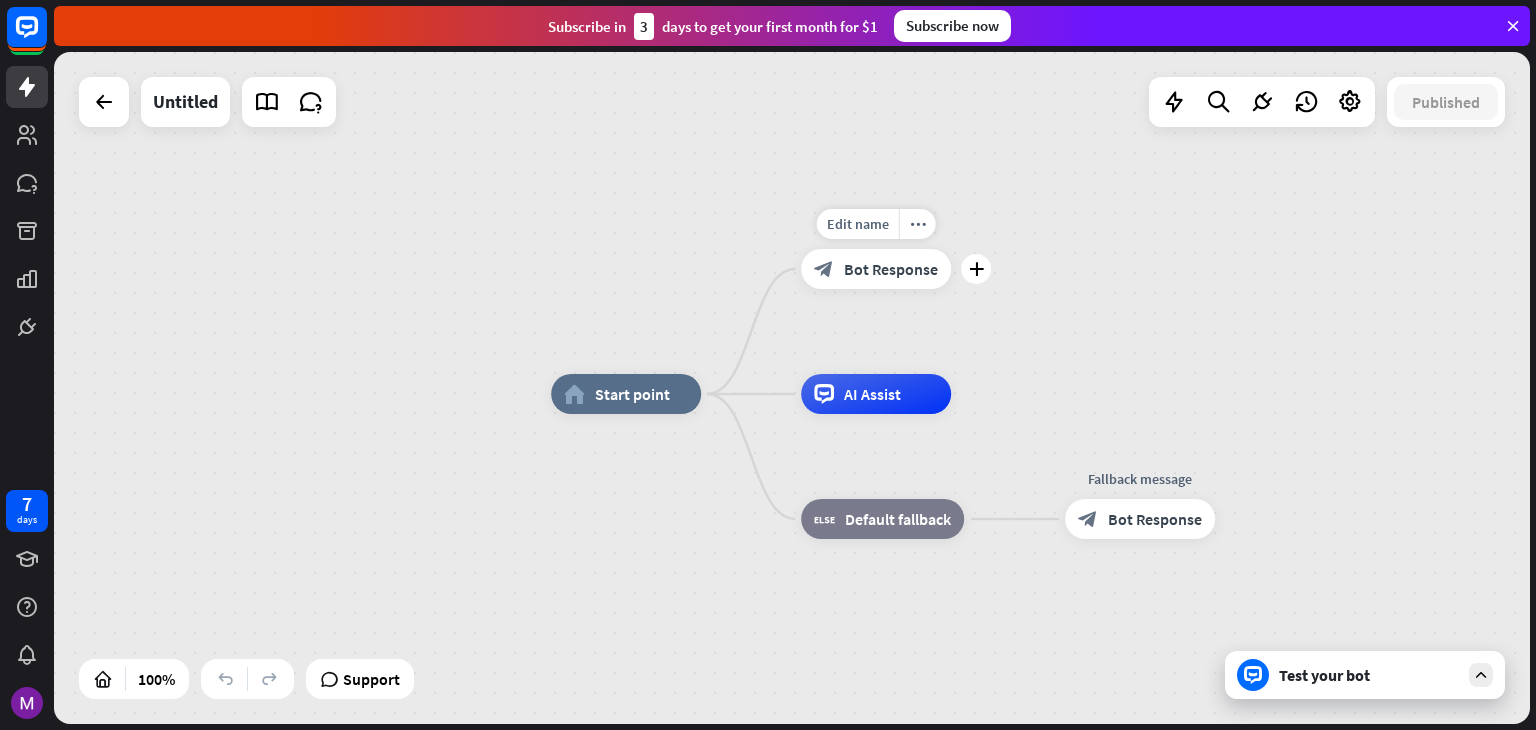 drag, startPoint x: 727, startPoint y: 130, endPoint x: 768, endPoint y: 209, distance: 89.005615 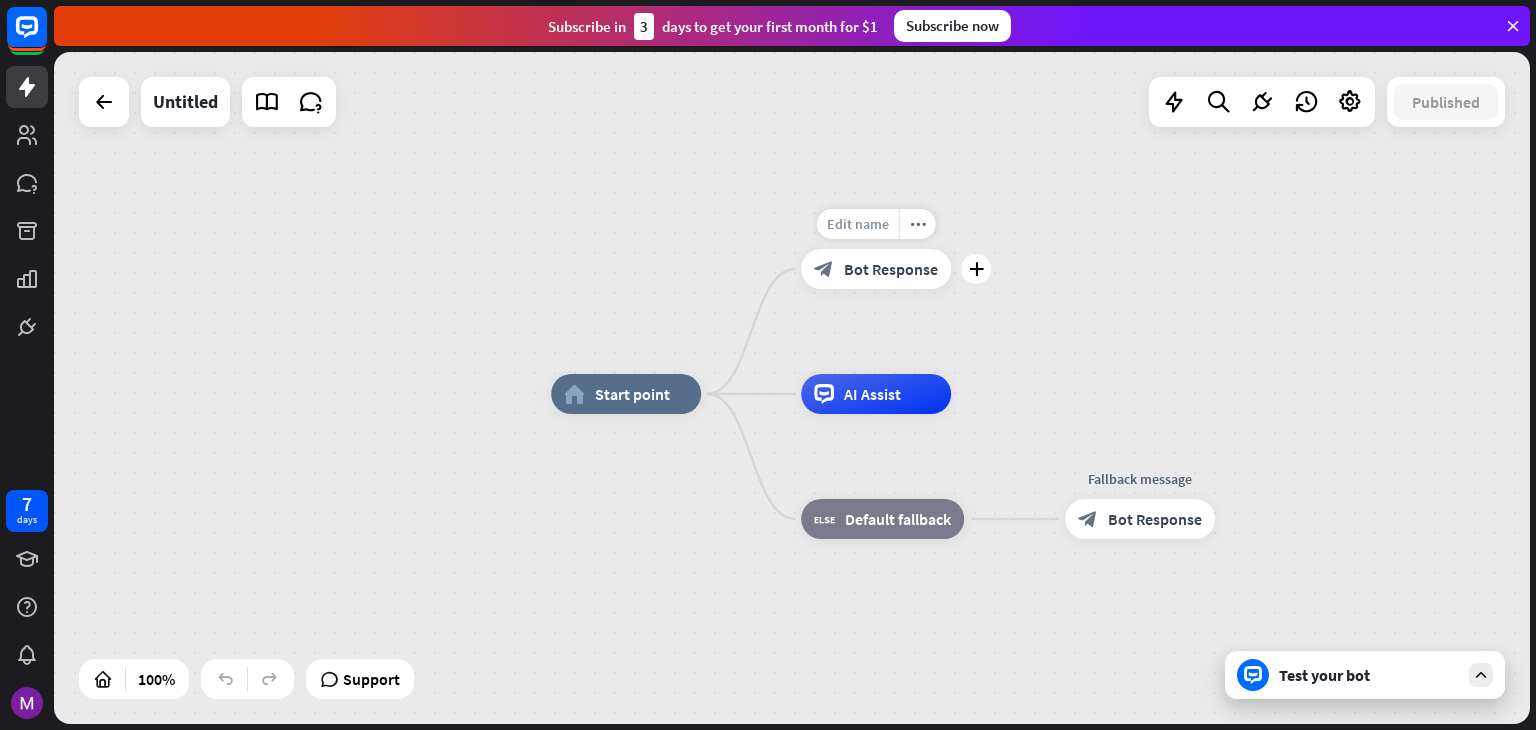 click on "Edit name" at bounding box center (858, 224) 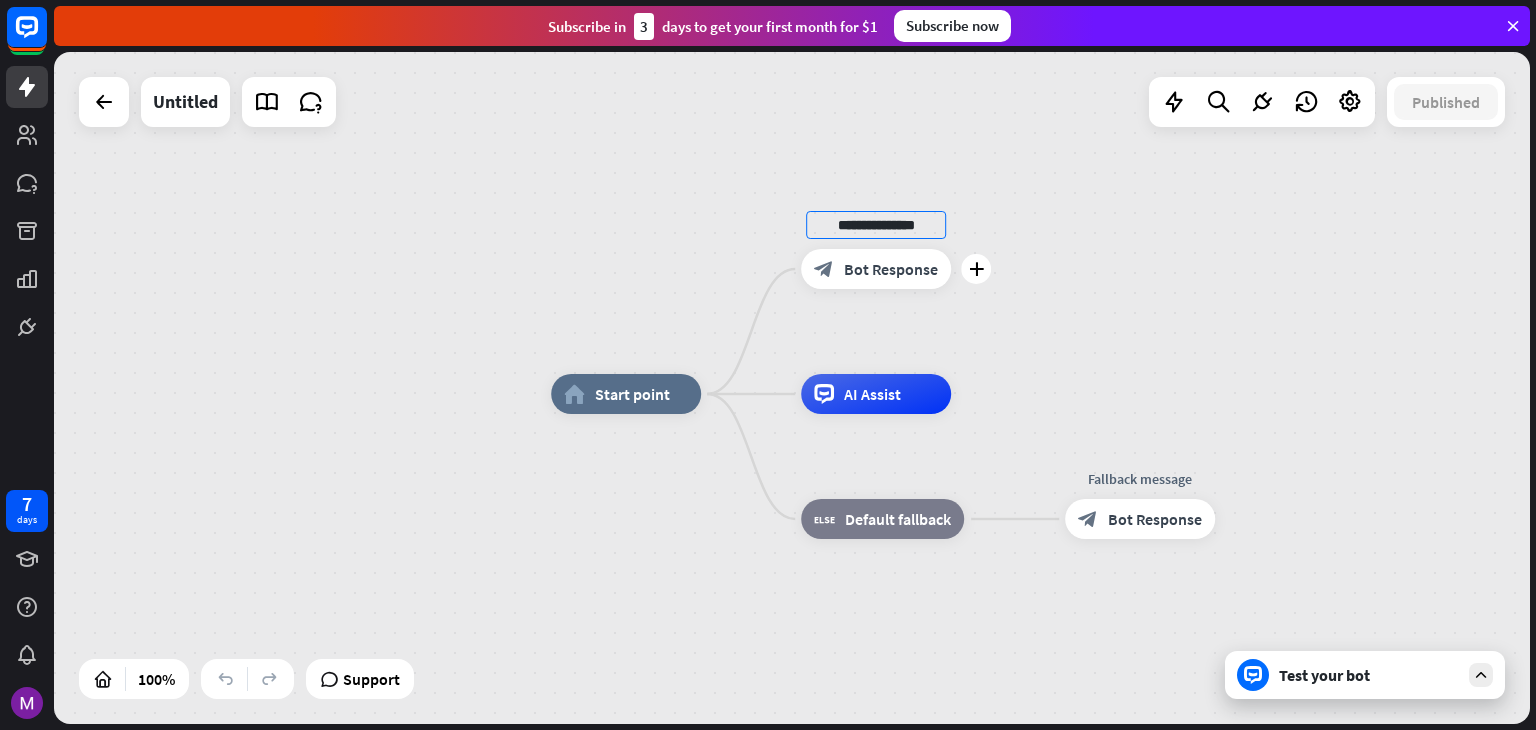 click on "**********" at bounding box center (876, 225) 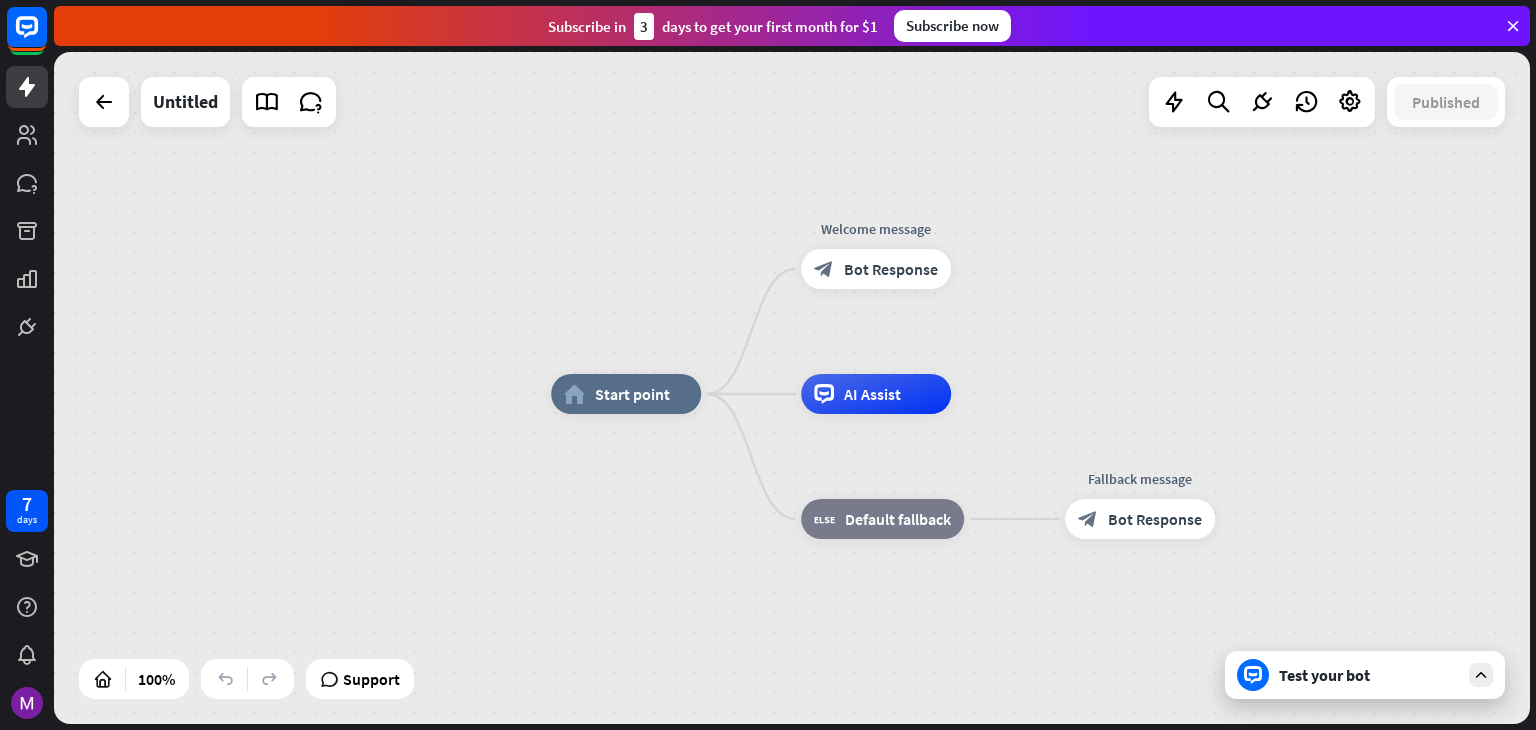 click on "**********" at bounding box center [792, 388] 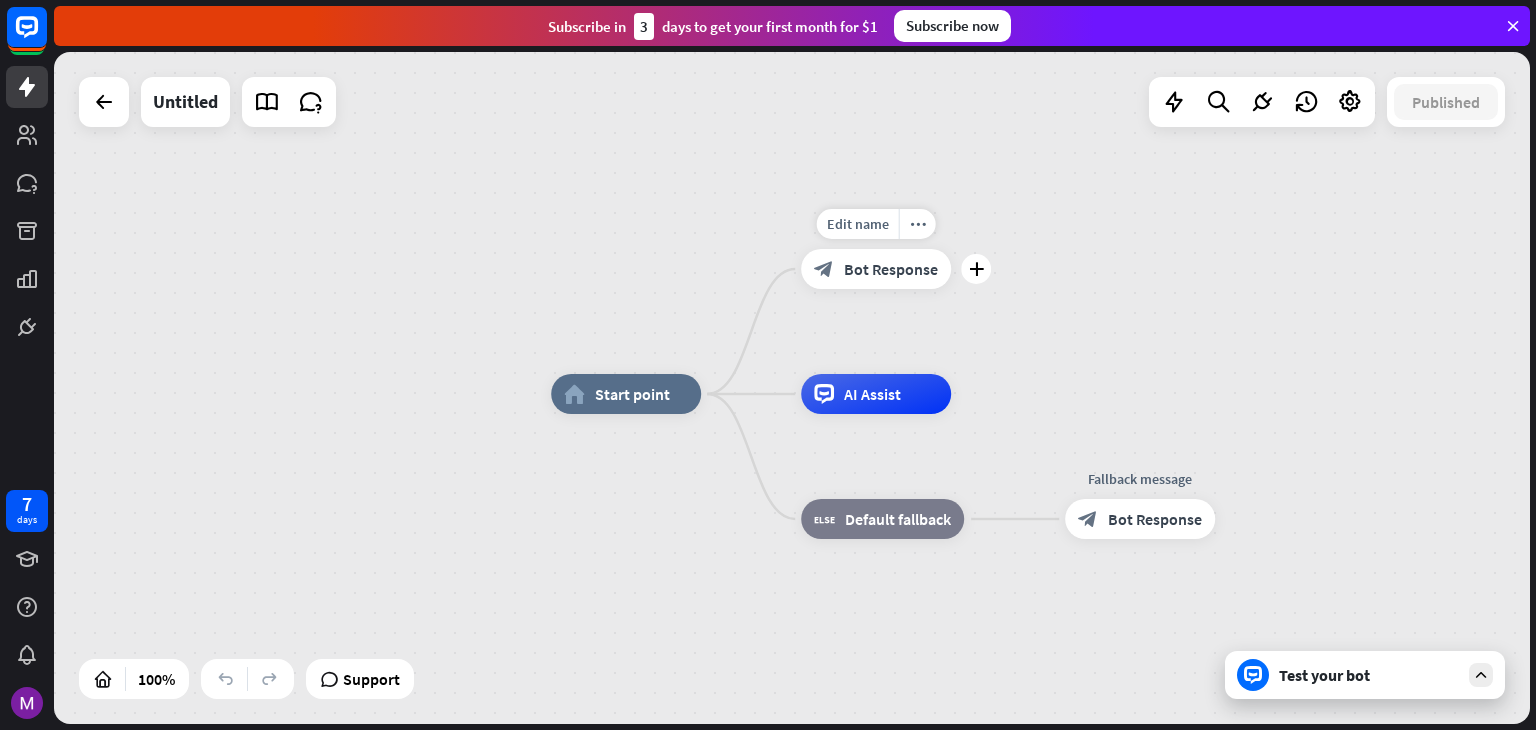click on "Bot Response" at bounding box center (891, 269) 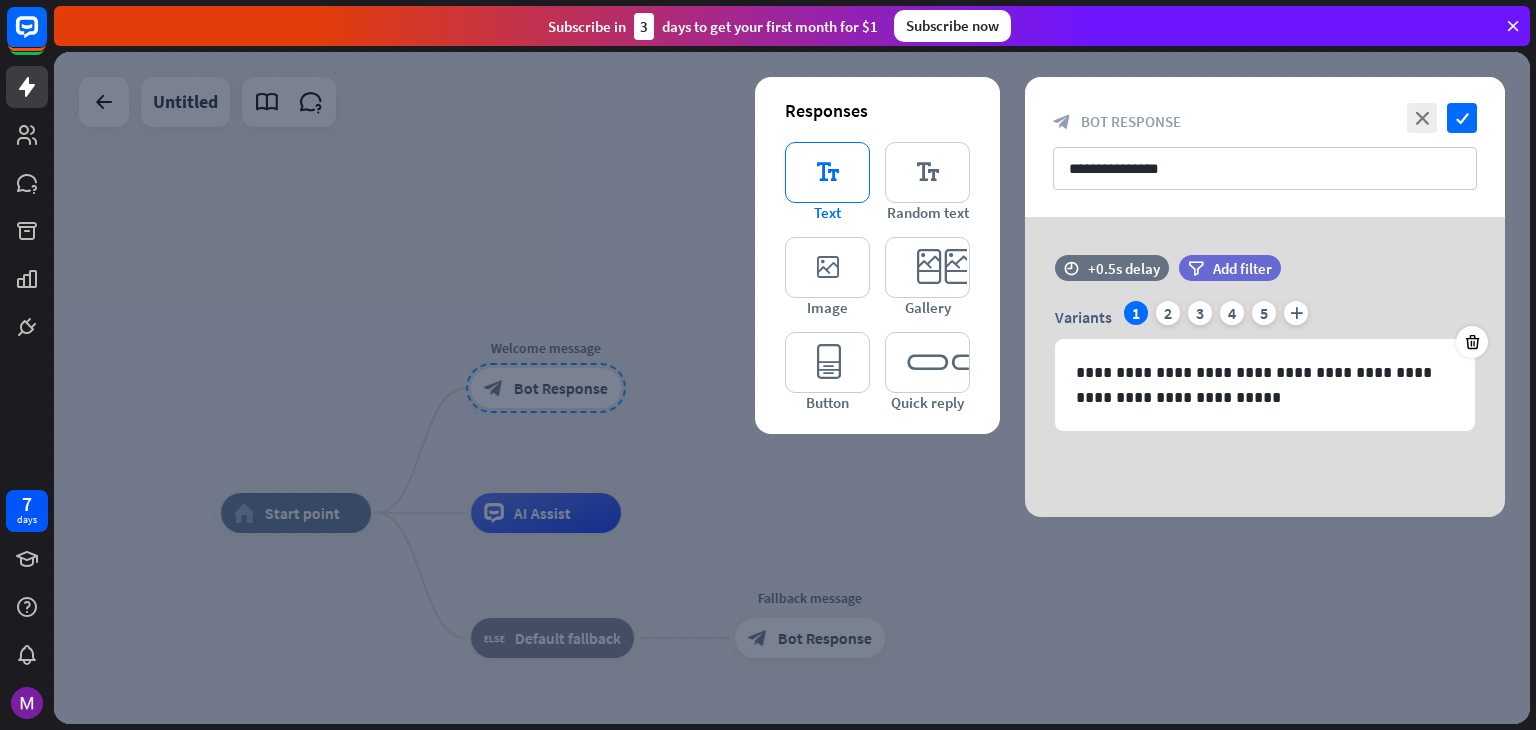 click on "editor_text" at bounding box center [827, 172] 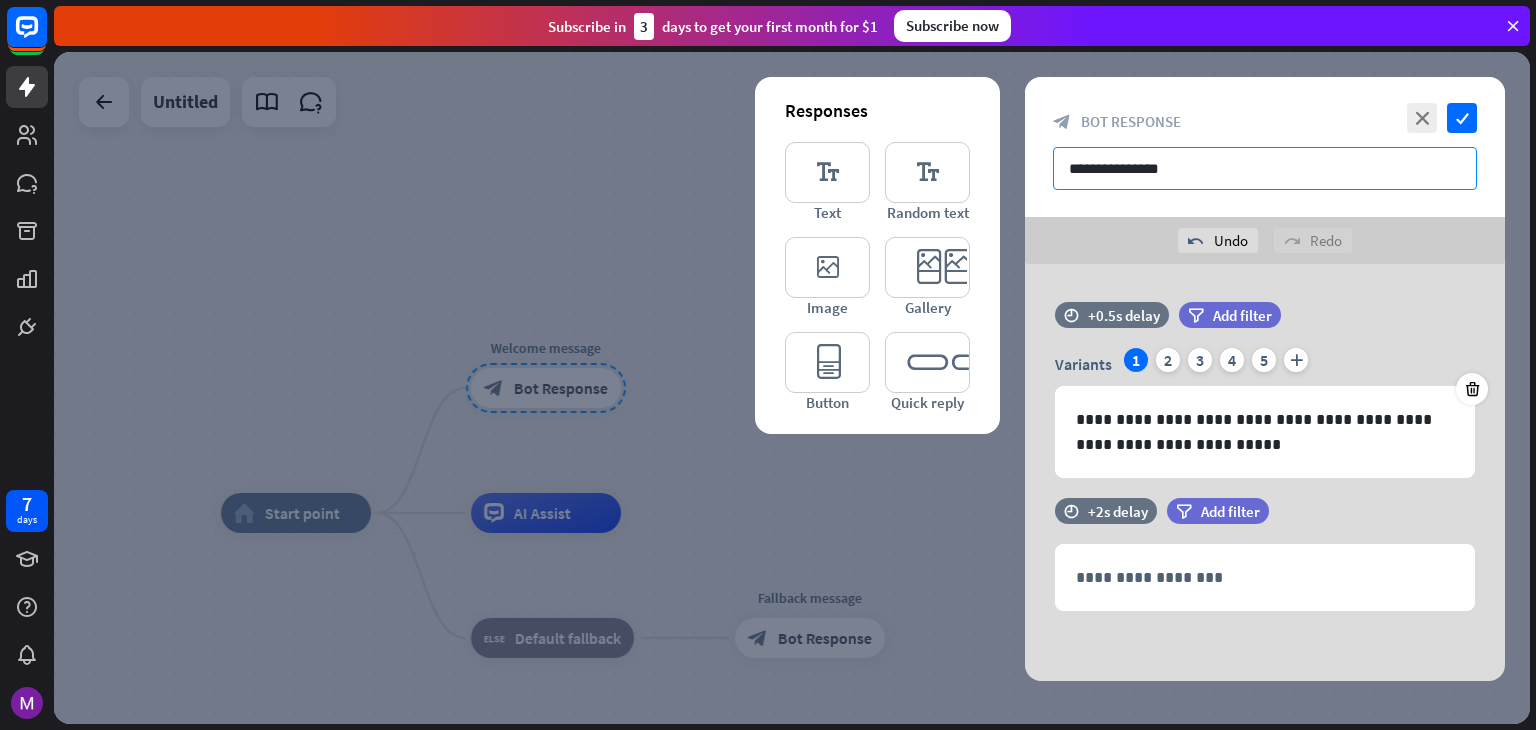 click on "**********" at bounding box center [1265, 168] 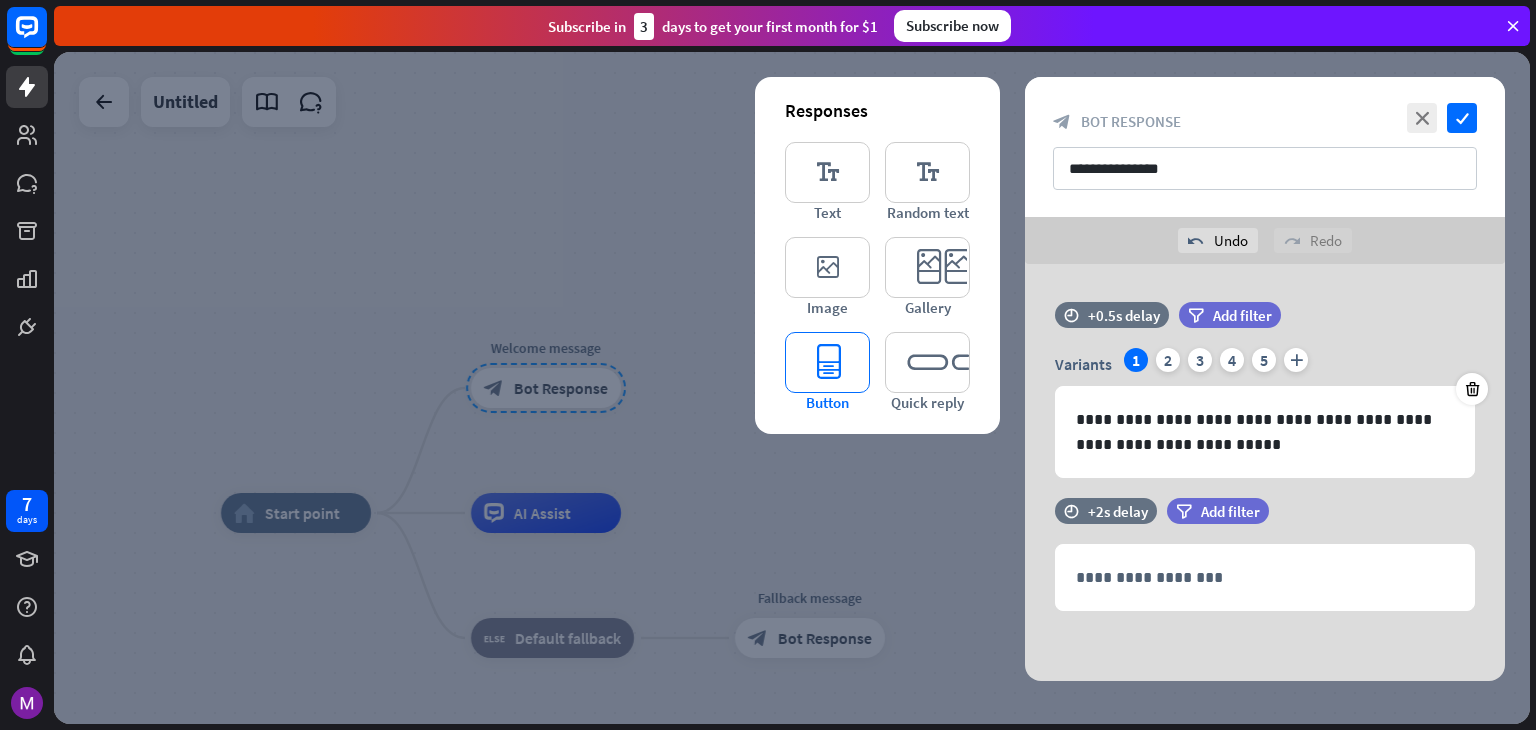 click on "editor_button" at bounding box center [827, 362] 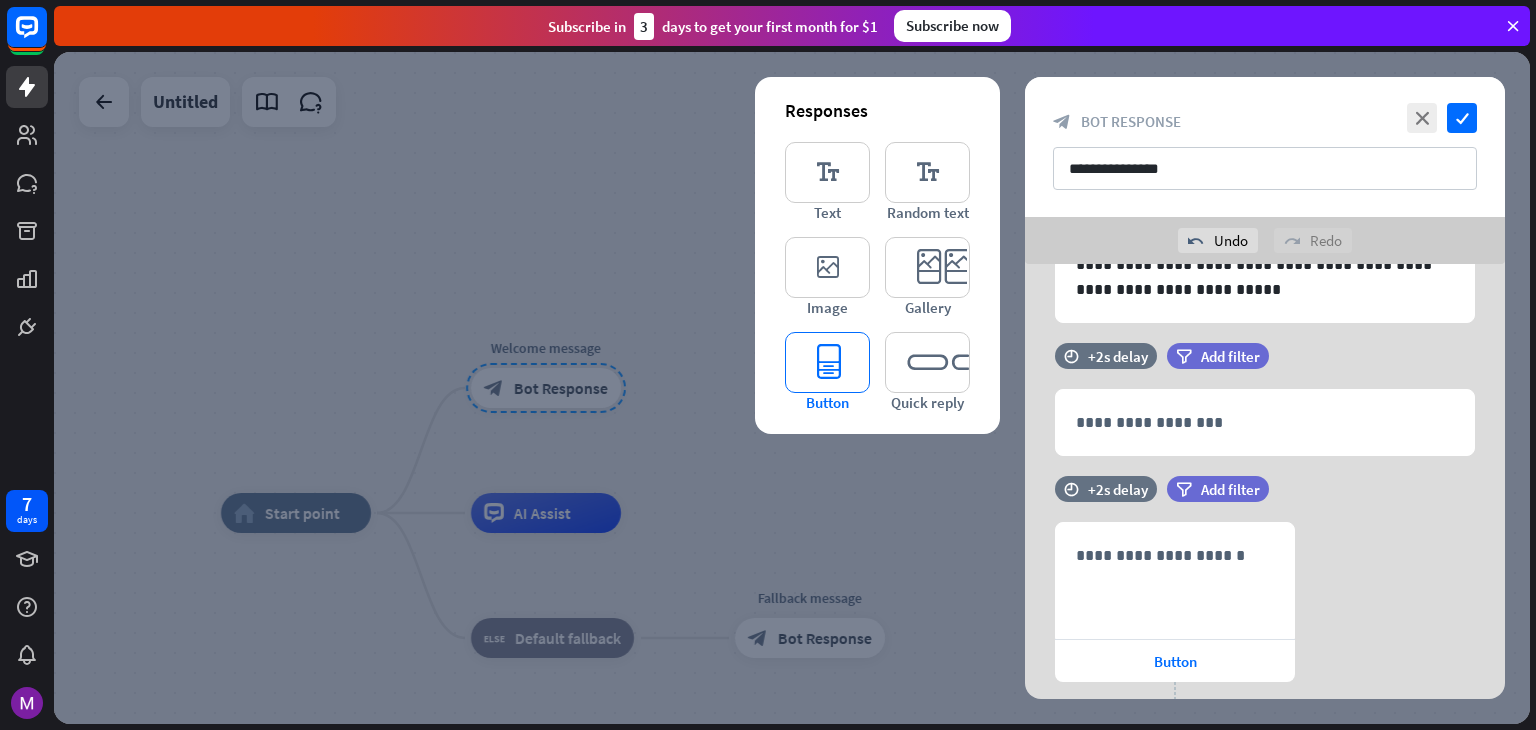scroll, scrollTop: 262, scrollLeft: 0, axis: vertical 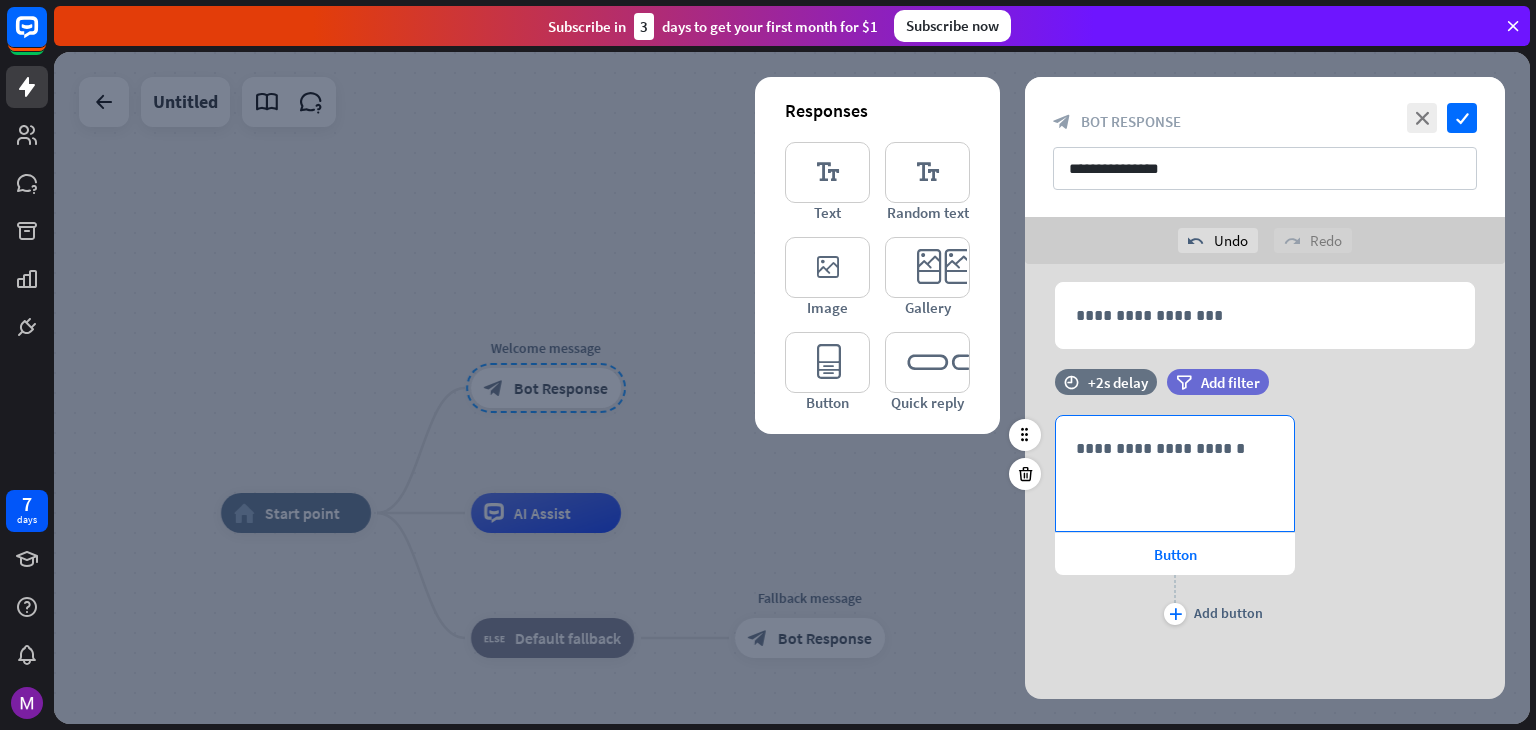 click on "**********" at bounding box center [1175, 448] 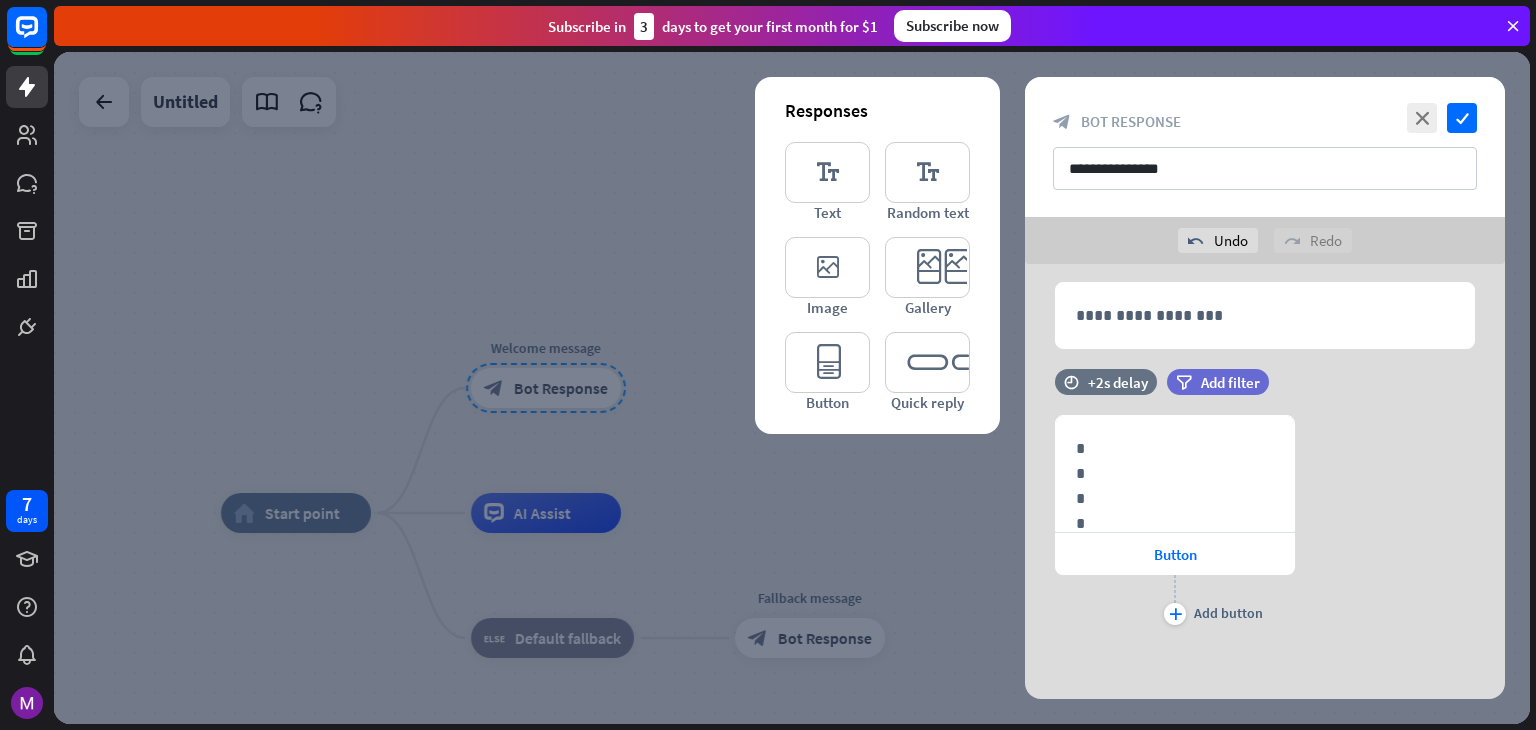 click at bounding box center (1513, 26) 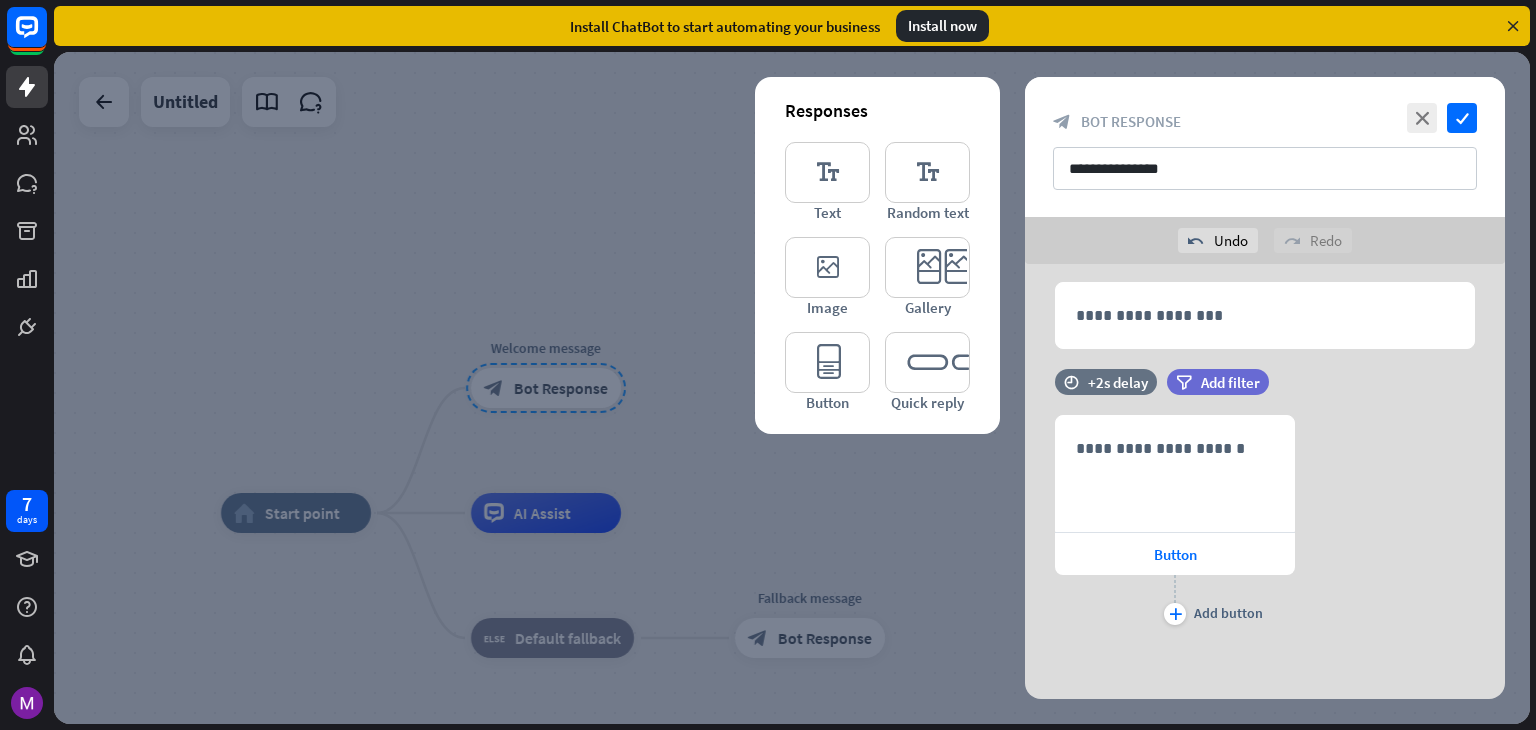click at bounding box center (792, 388) 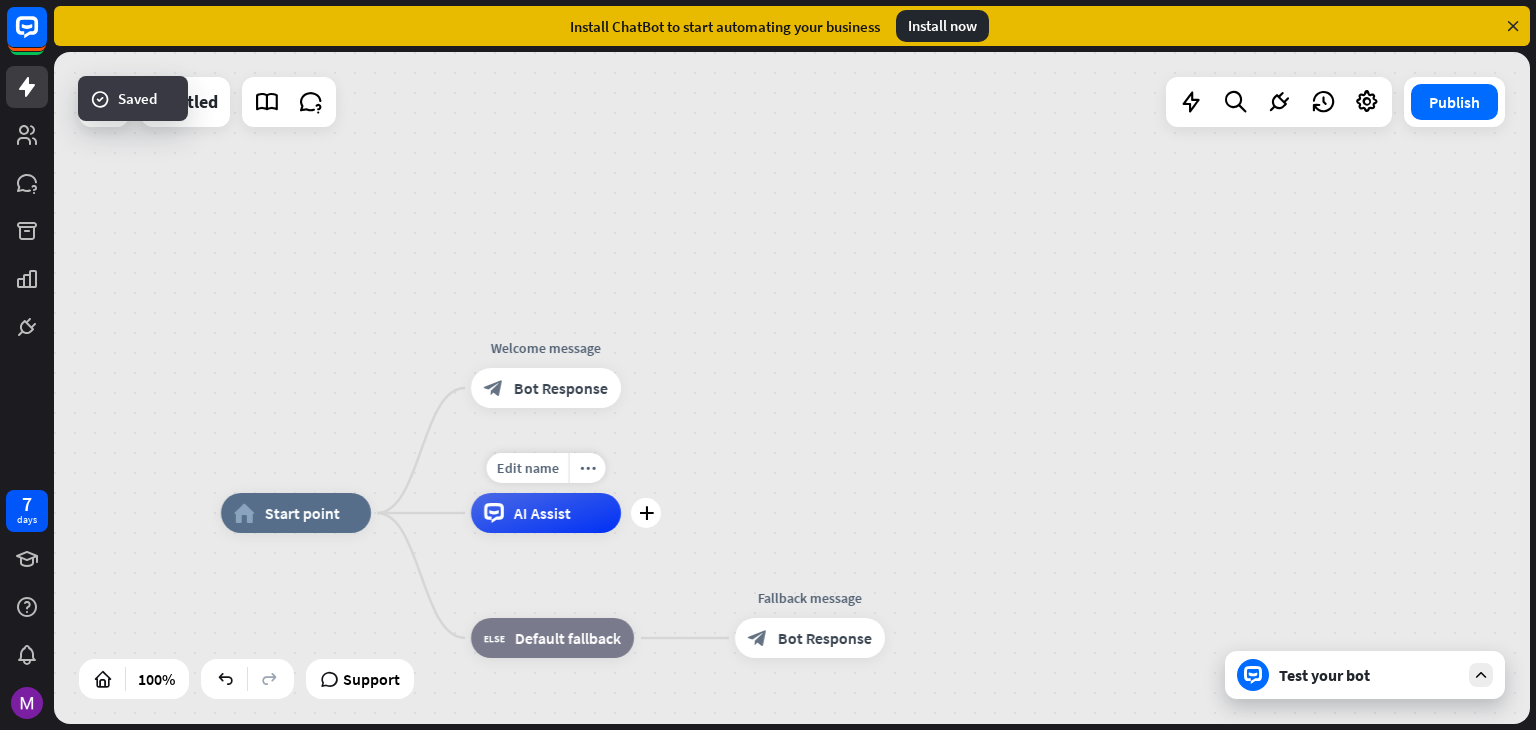 click on "AI Assist" at bounding box center [546, 513] 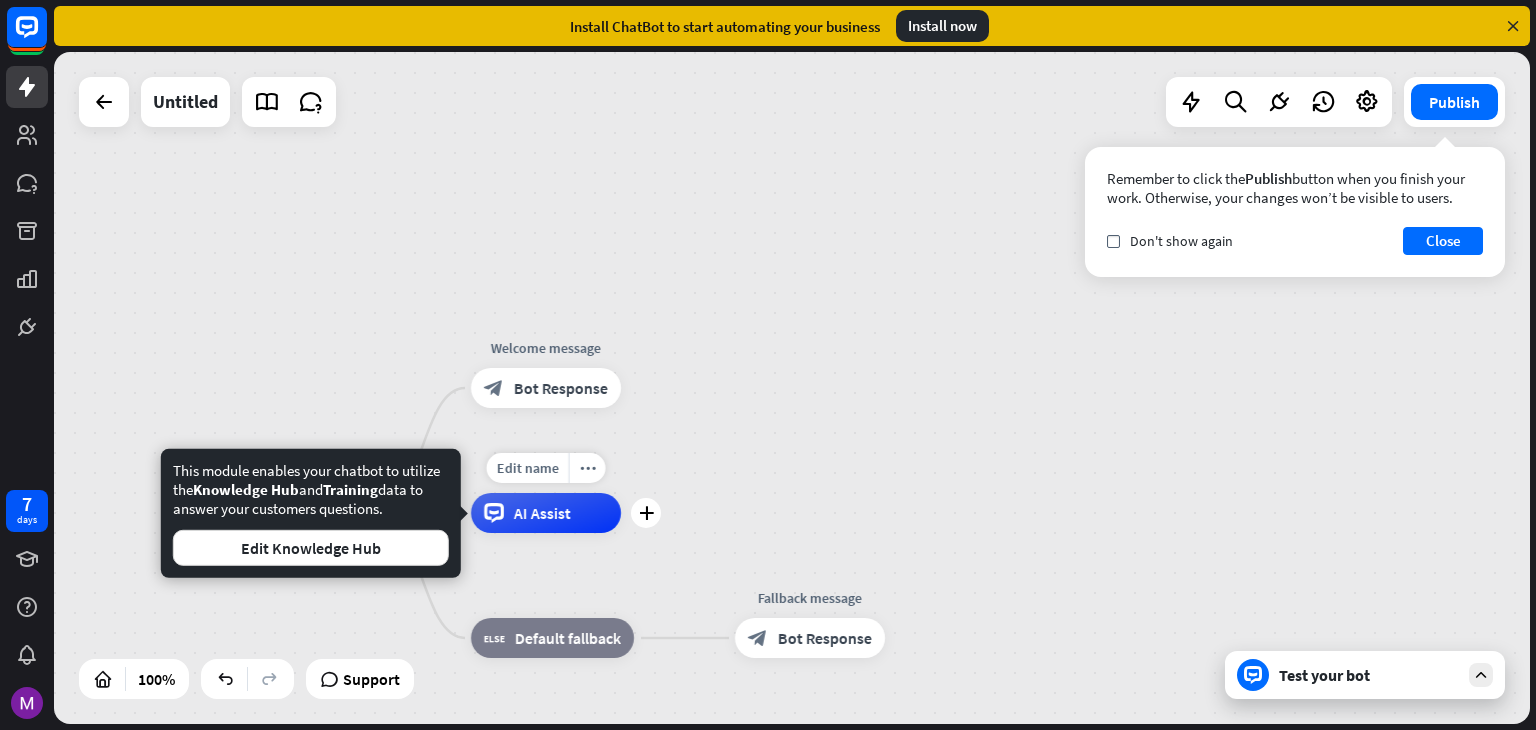 click on "AI Assist" at bounding box center (546, 513) 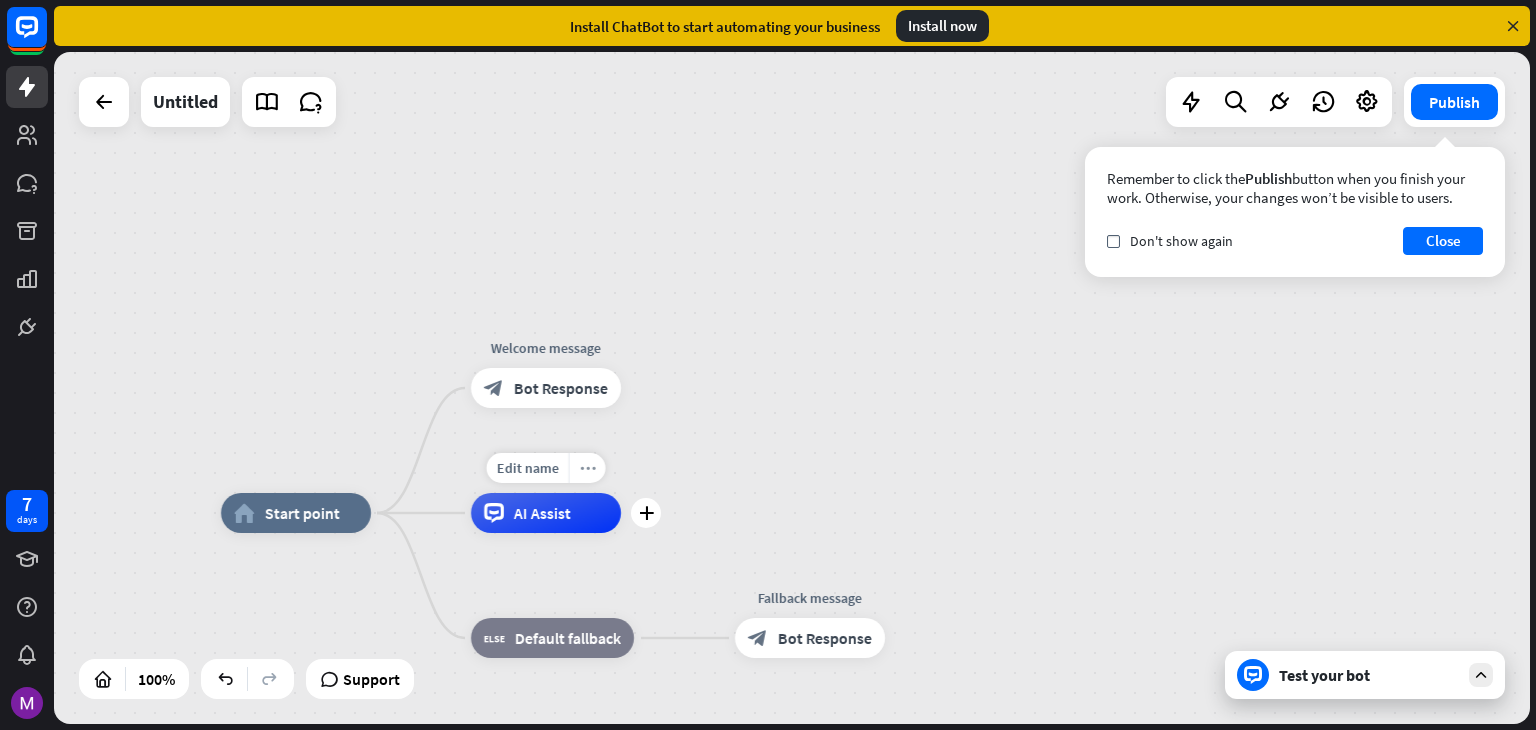 click on "more_horiz" at bounding box center [588, 468] 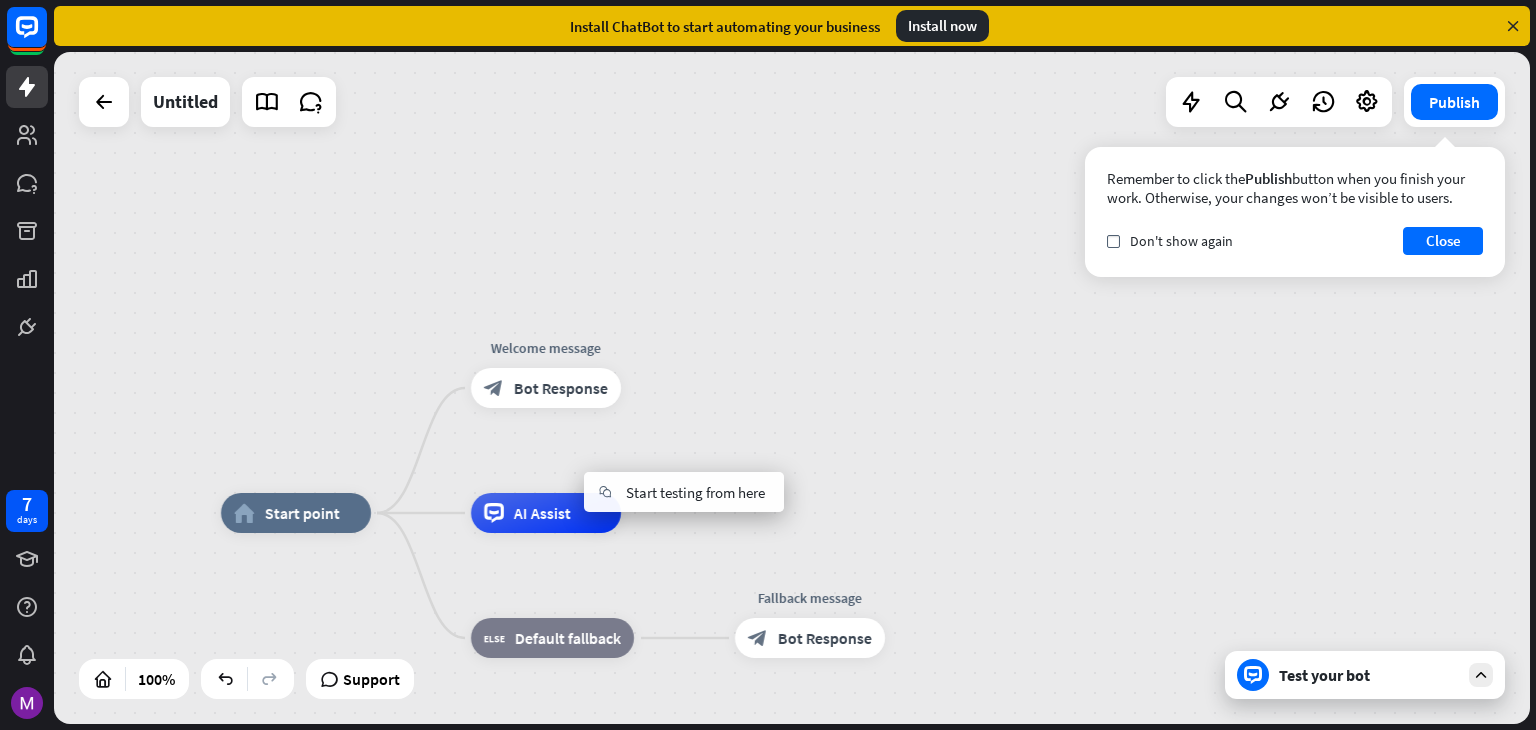 click on "home_2   Start point                 Welcome message   block_bot_response   Bot Response                     AI Assist                   block_fallback   Default fallback                 Fallback message   block_bot_response   Bot Response" at bounding box center (792, 388) 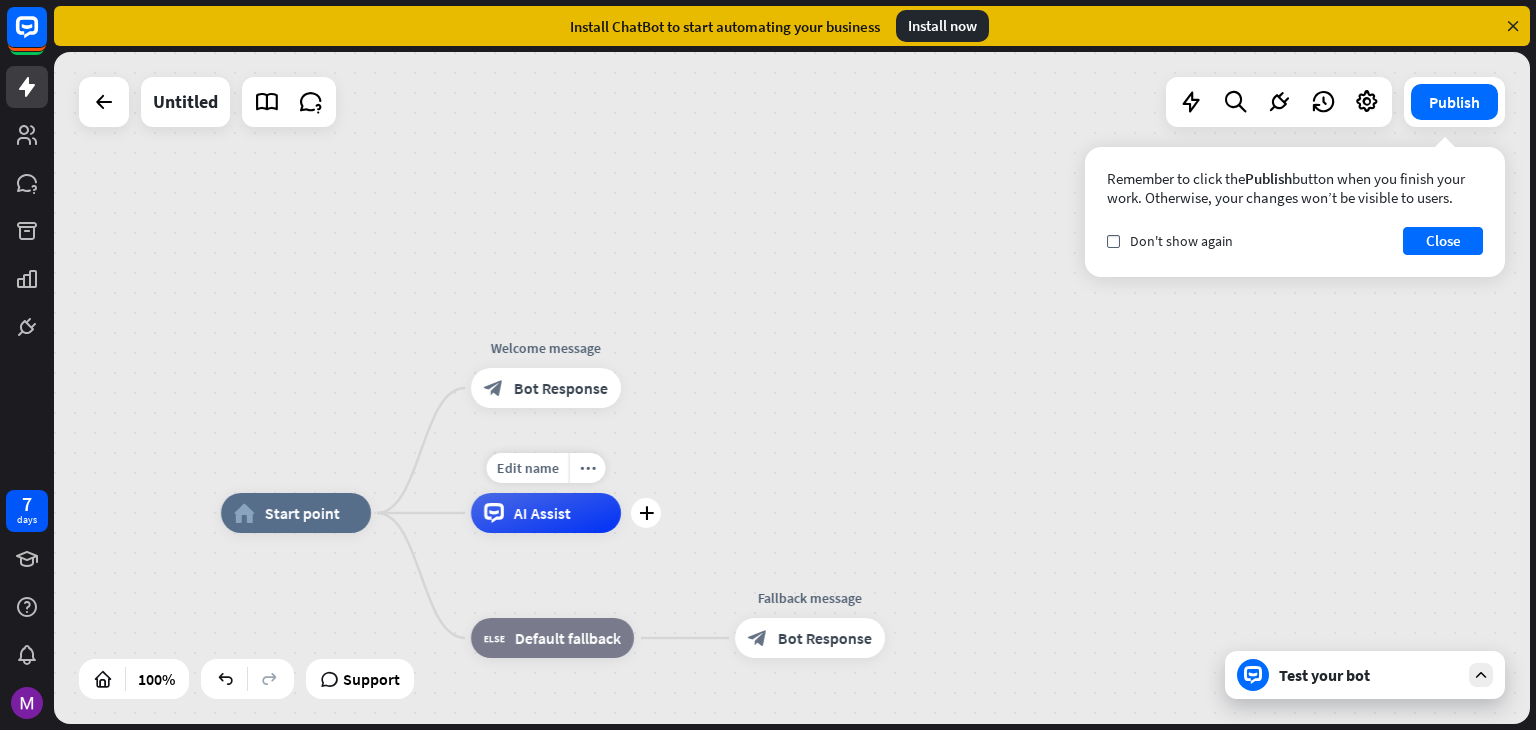 click on "AI Assist" at bounding box center [546, 513] 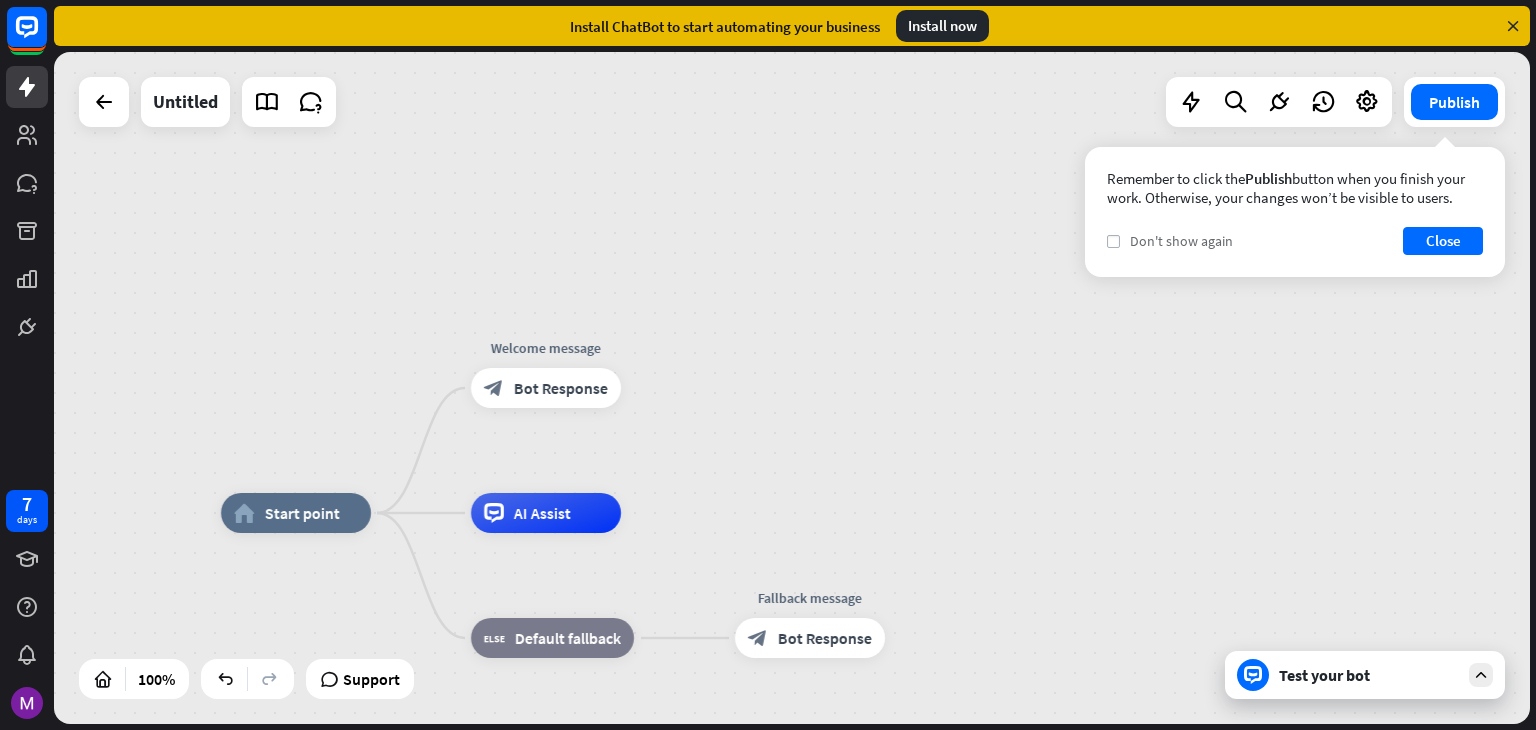 click on "check" at bounding box center (1113, 241) 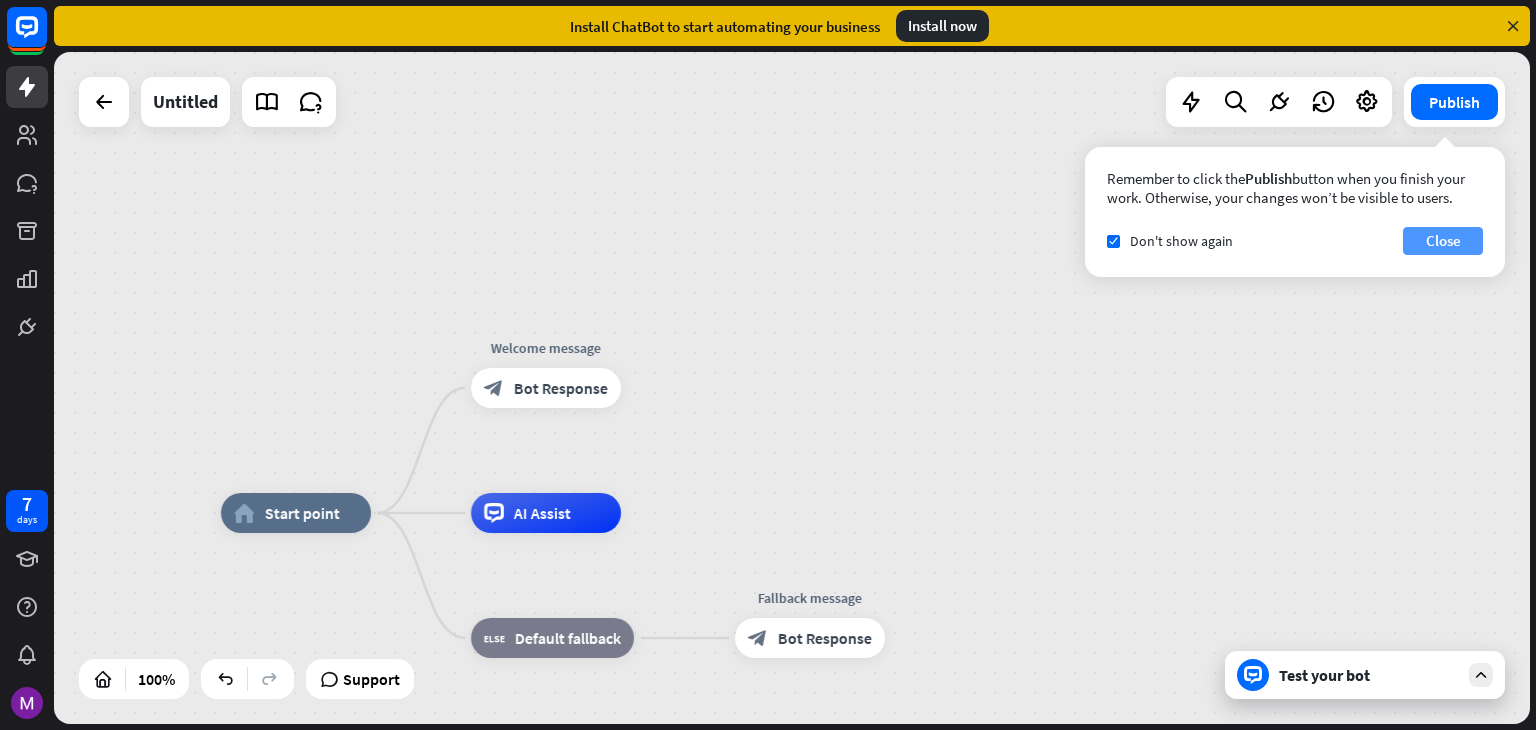 click on "Close" at bounding box center (1443, 241) 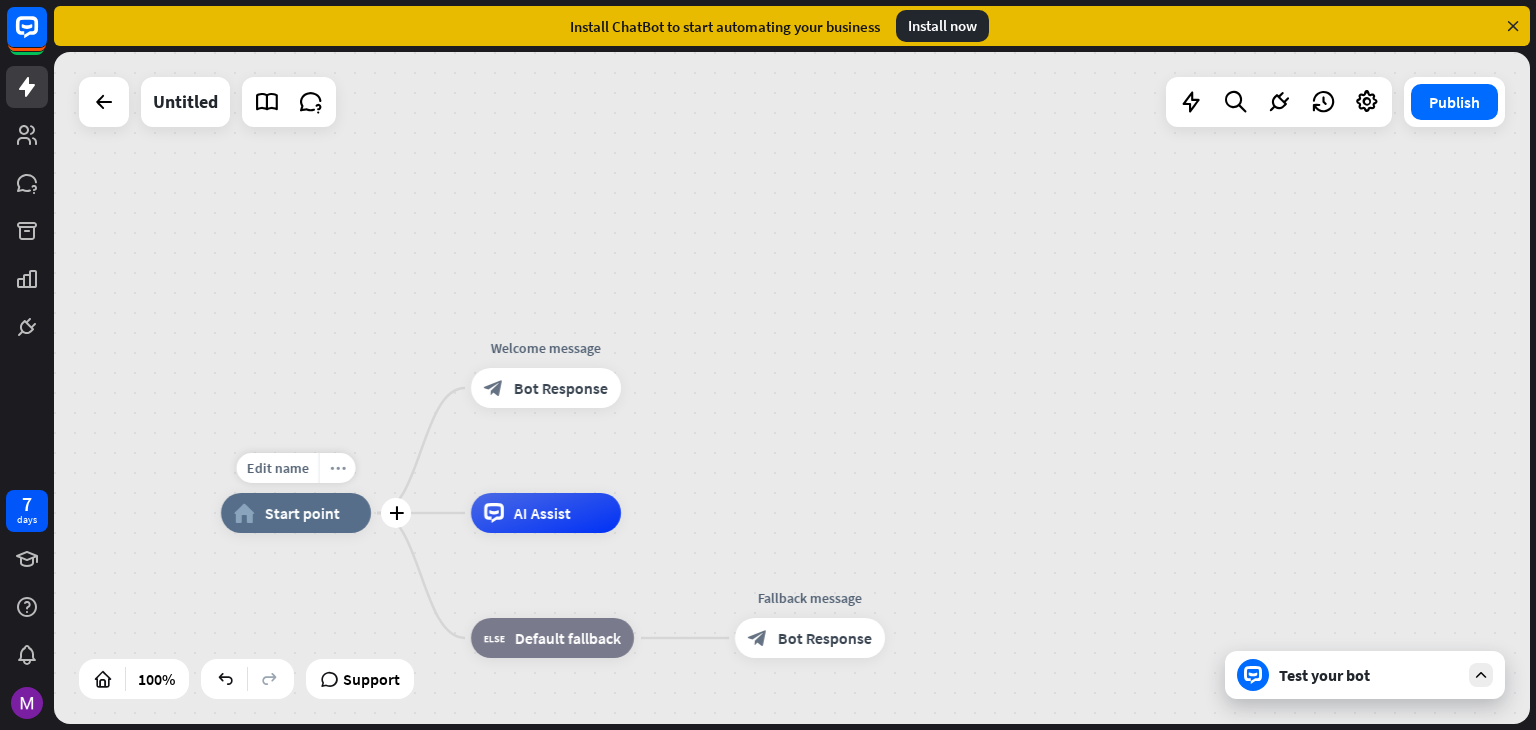 click on "more_horiz" at bounding box center [338, 468] 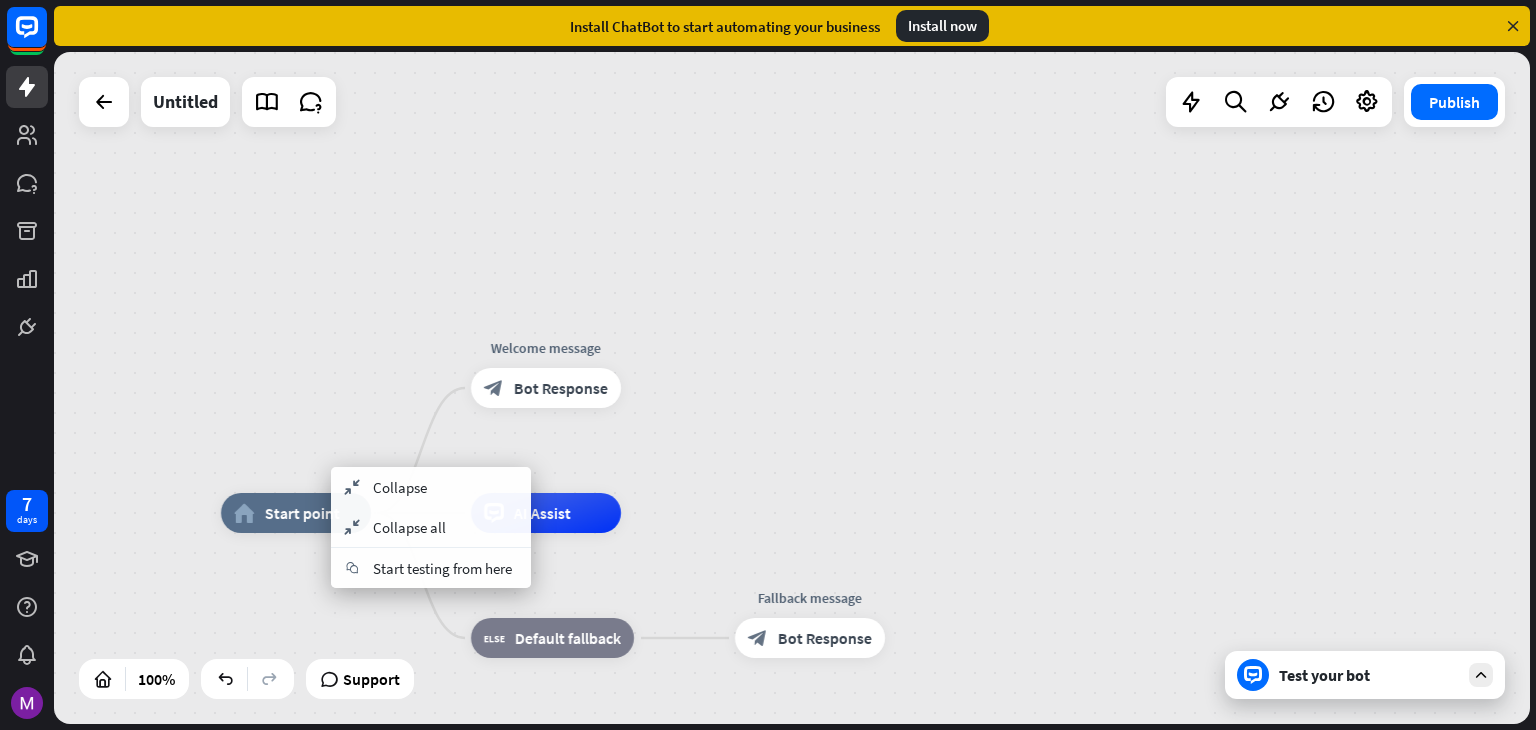 click on "home_2   Start point                 Welcome message   block_bot_response   Bot Response                     AI Assist                   block_fallback   Default fallback                 Fallback message   block_bot_response   Bot Response" at bounding box center (792, 388) 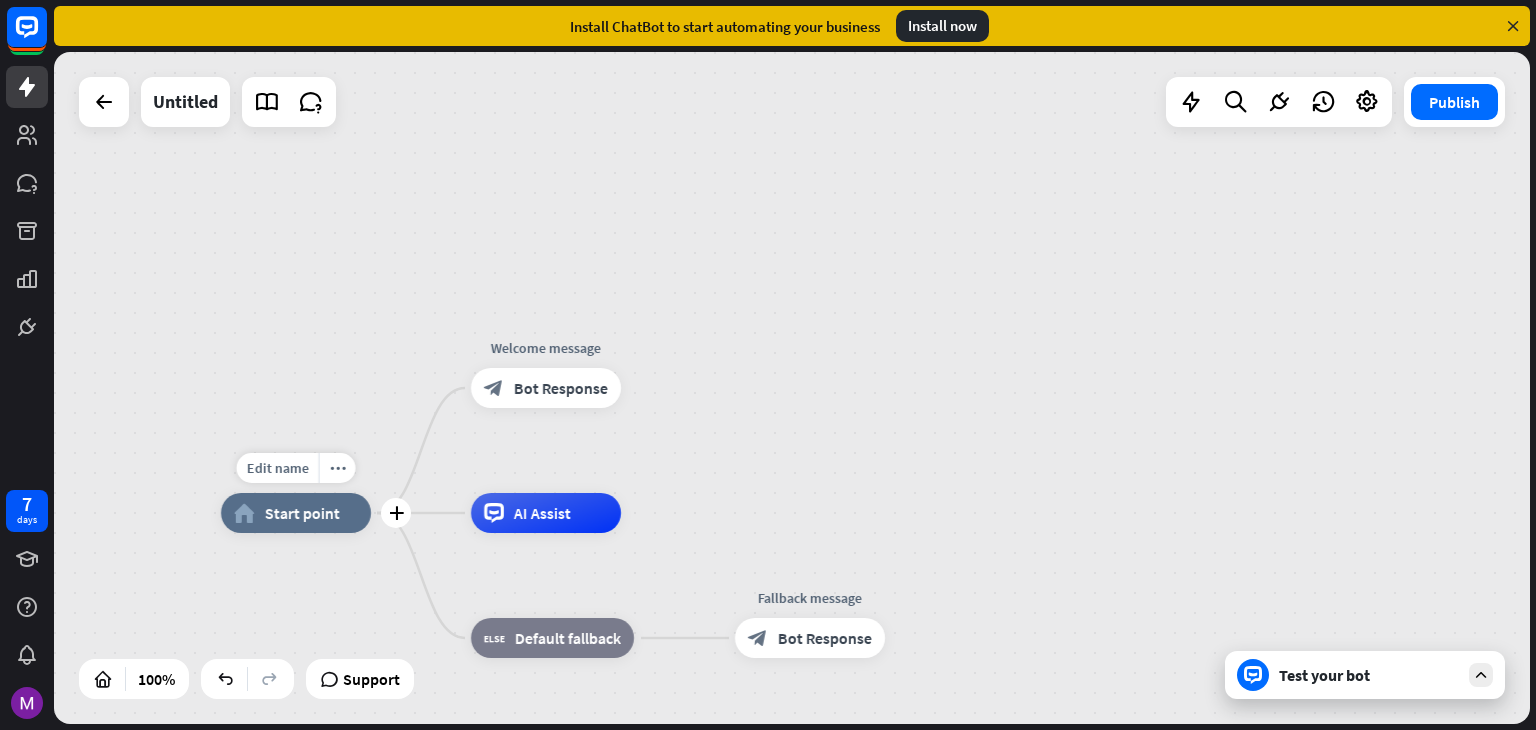 click on "Start point" at bounding box center [302, 513] 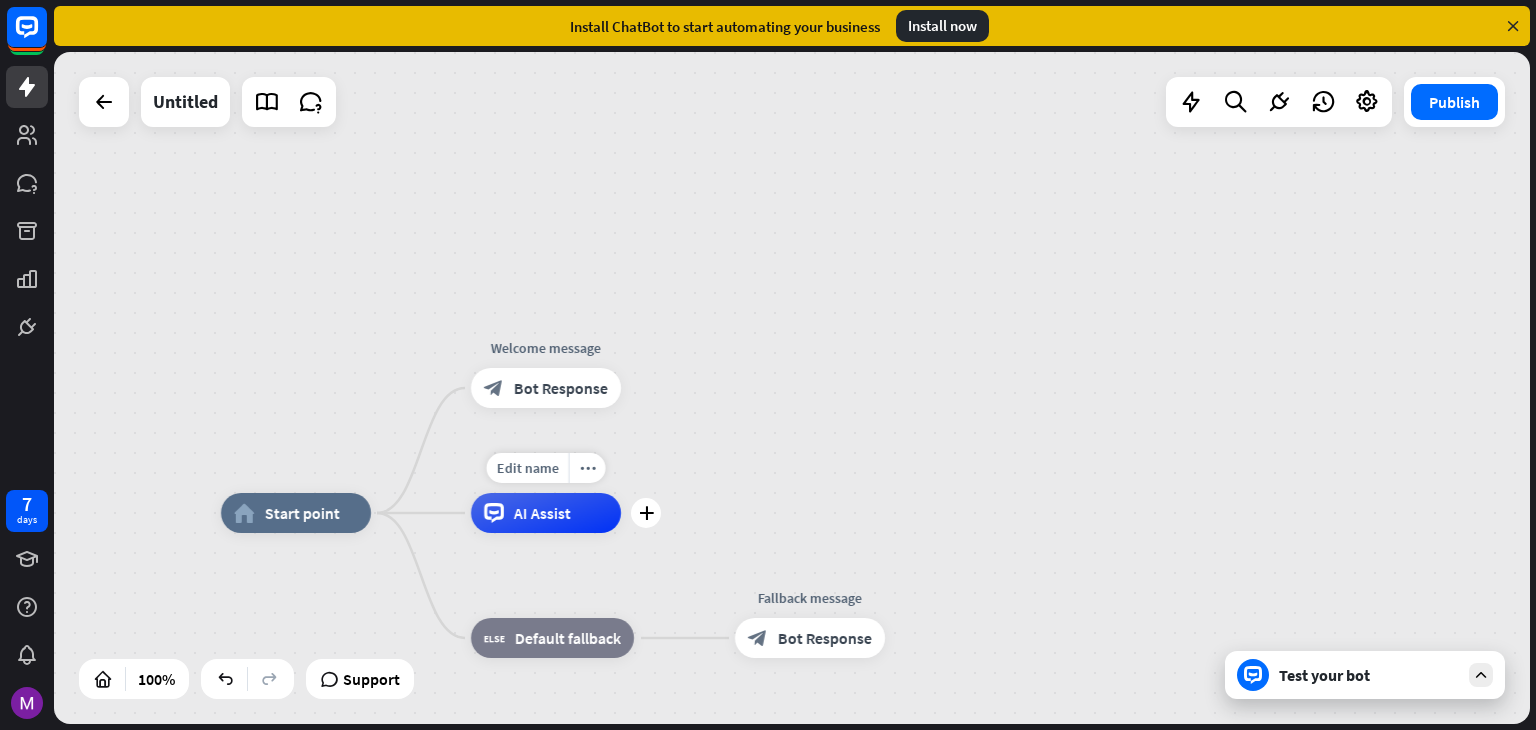 click on "AI Assist" at bounding box center [542, 513] 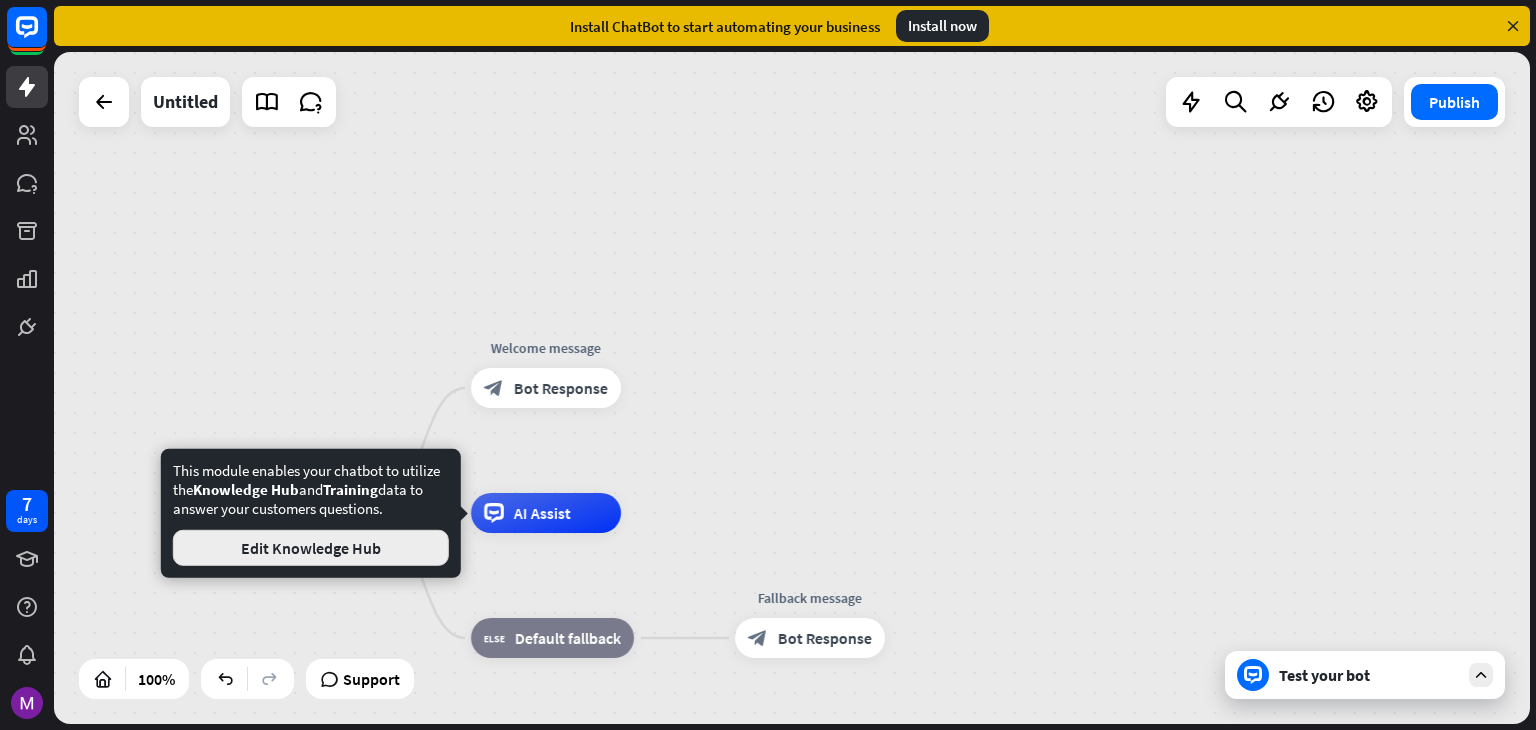 click on "Edit Knowledge Hub" at bounding box center [311, 548] 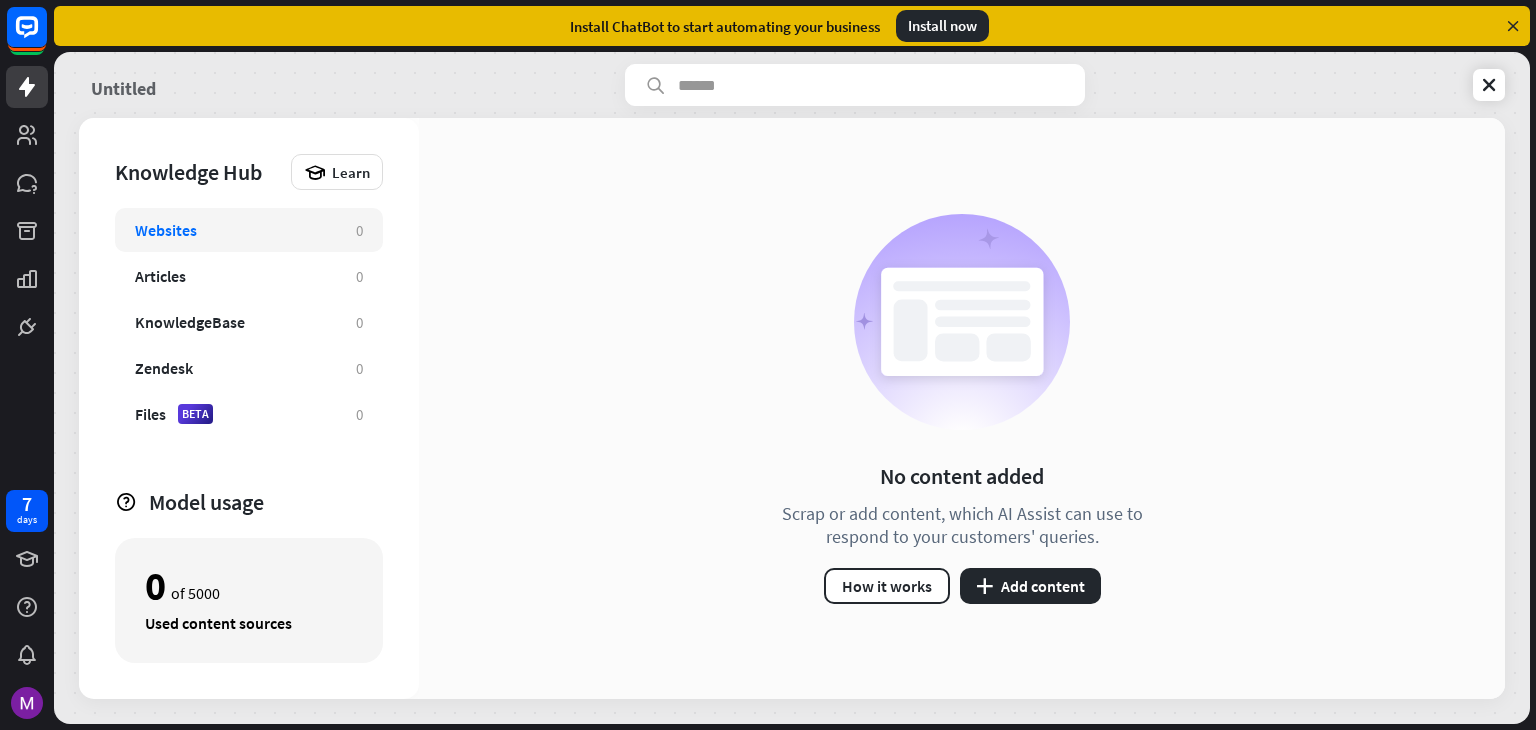 click on "Untitled" at bounding box center [123, 85] 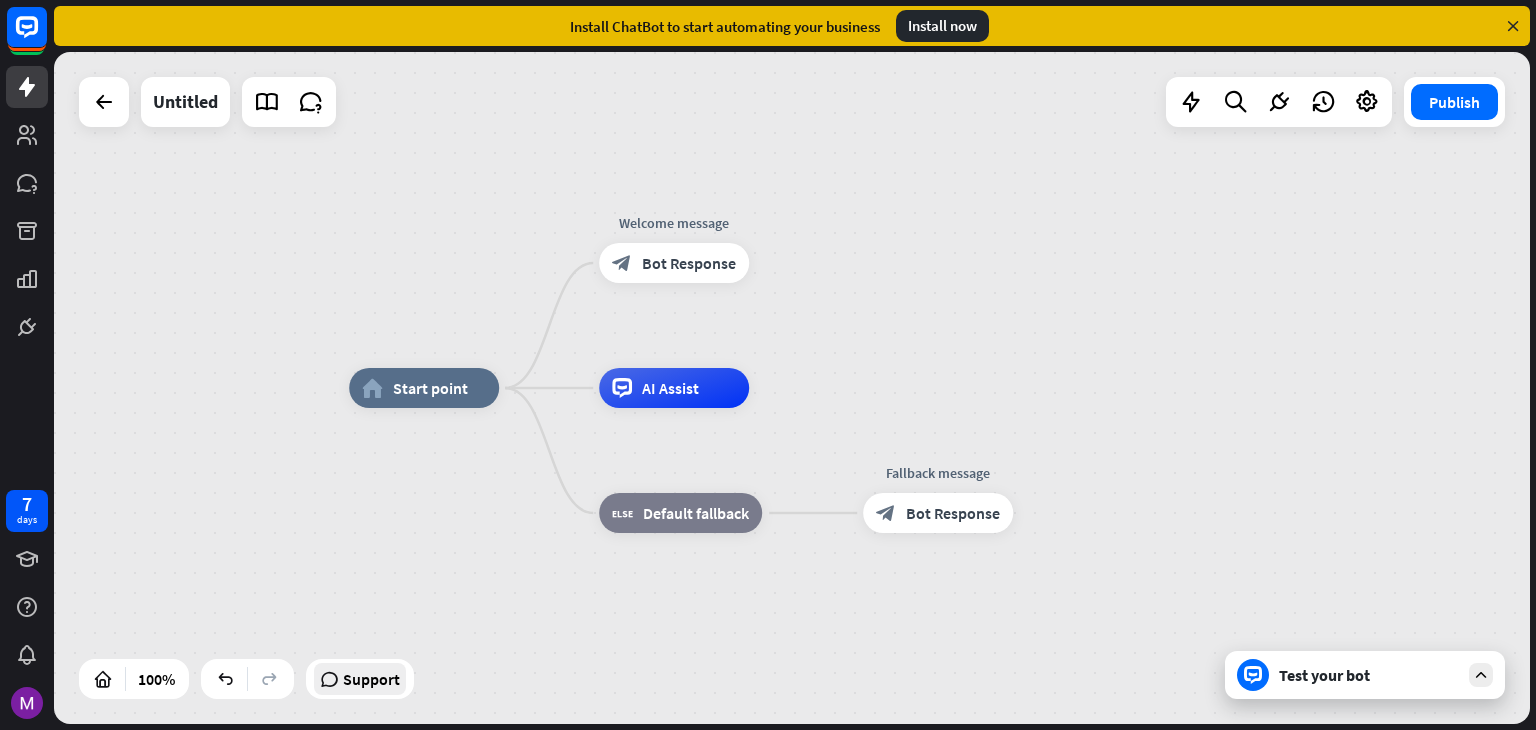 click at bounding box center (329, 679) 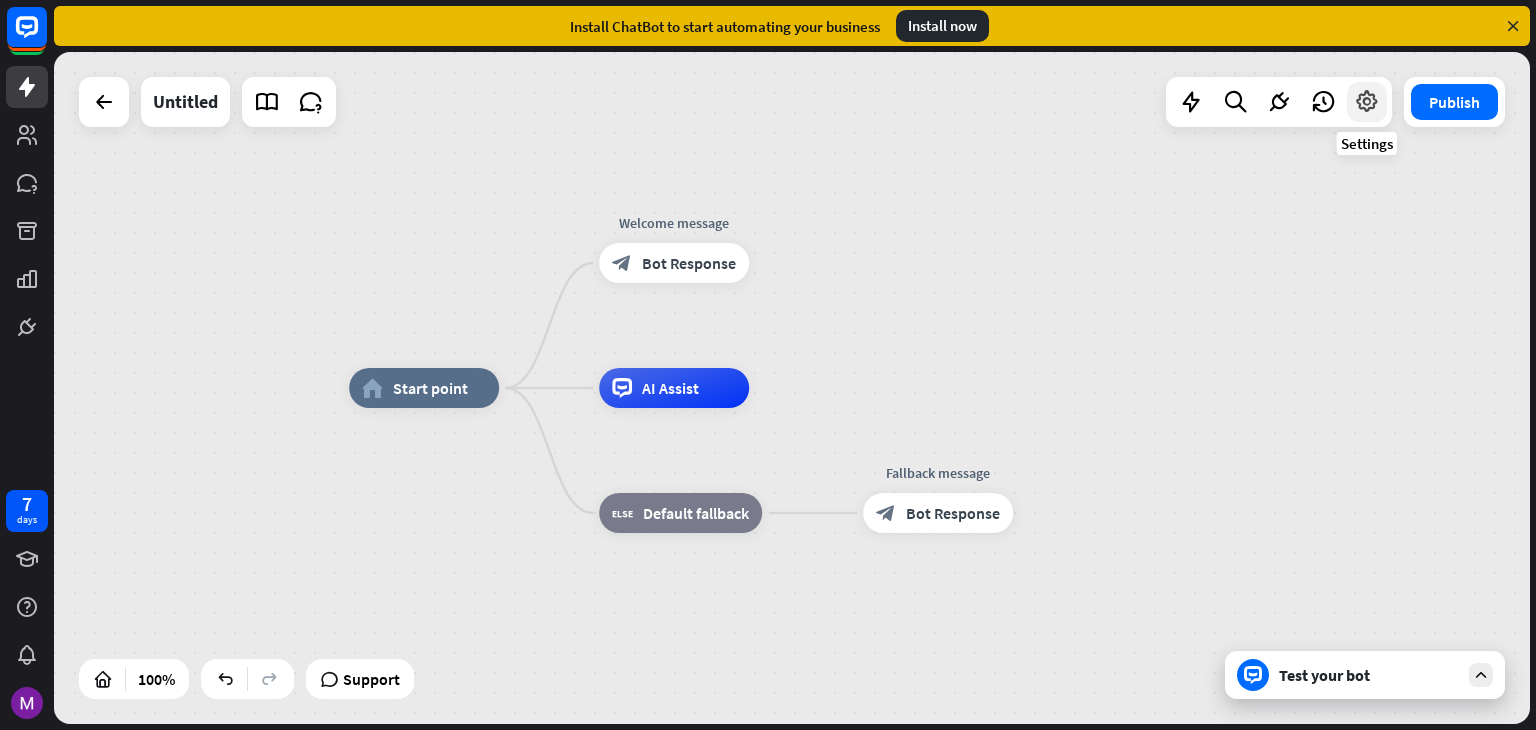 click at bounding box center (1367, 102) 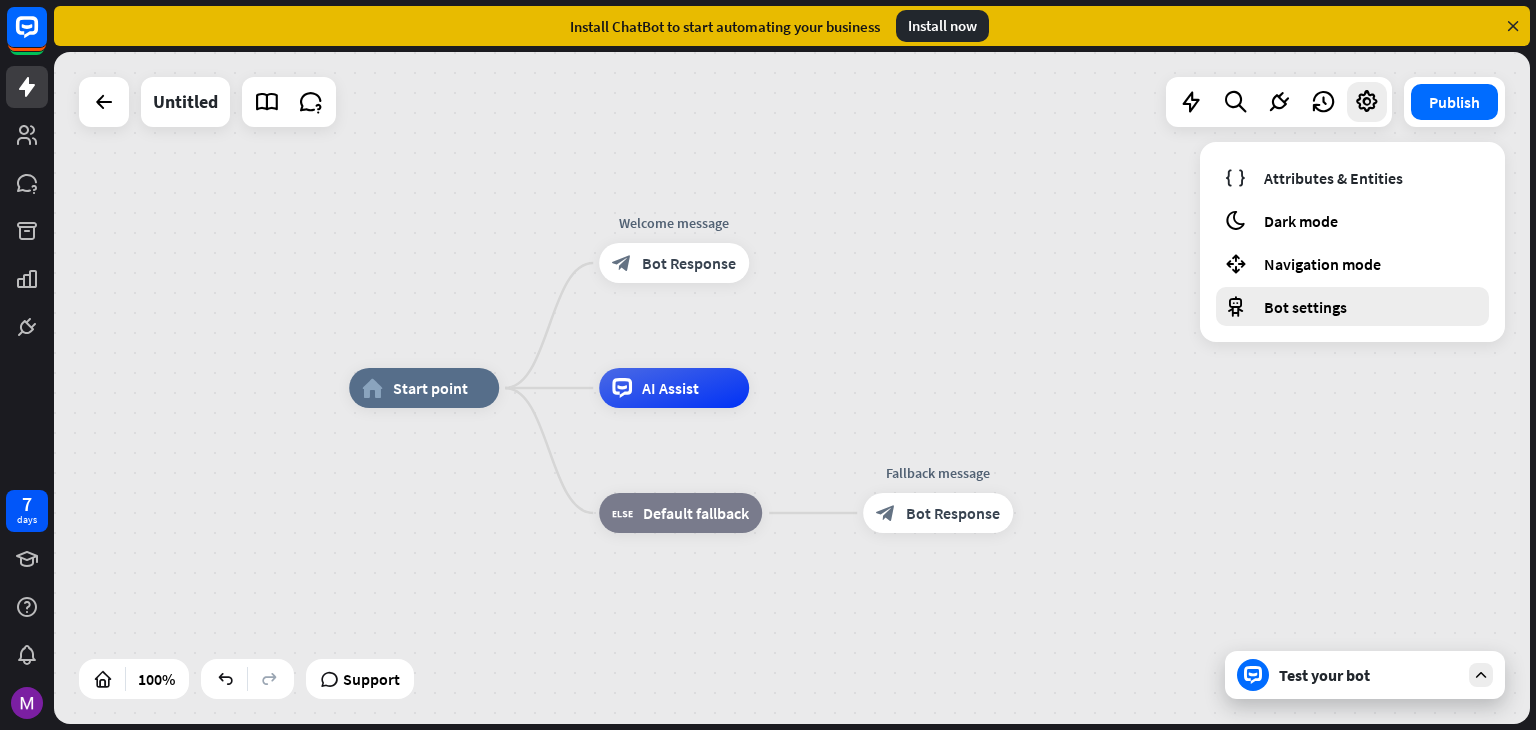 click on "Bot settings" at bounding box center [1305, 307] 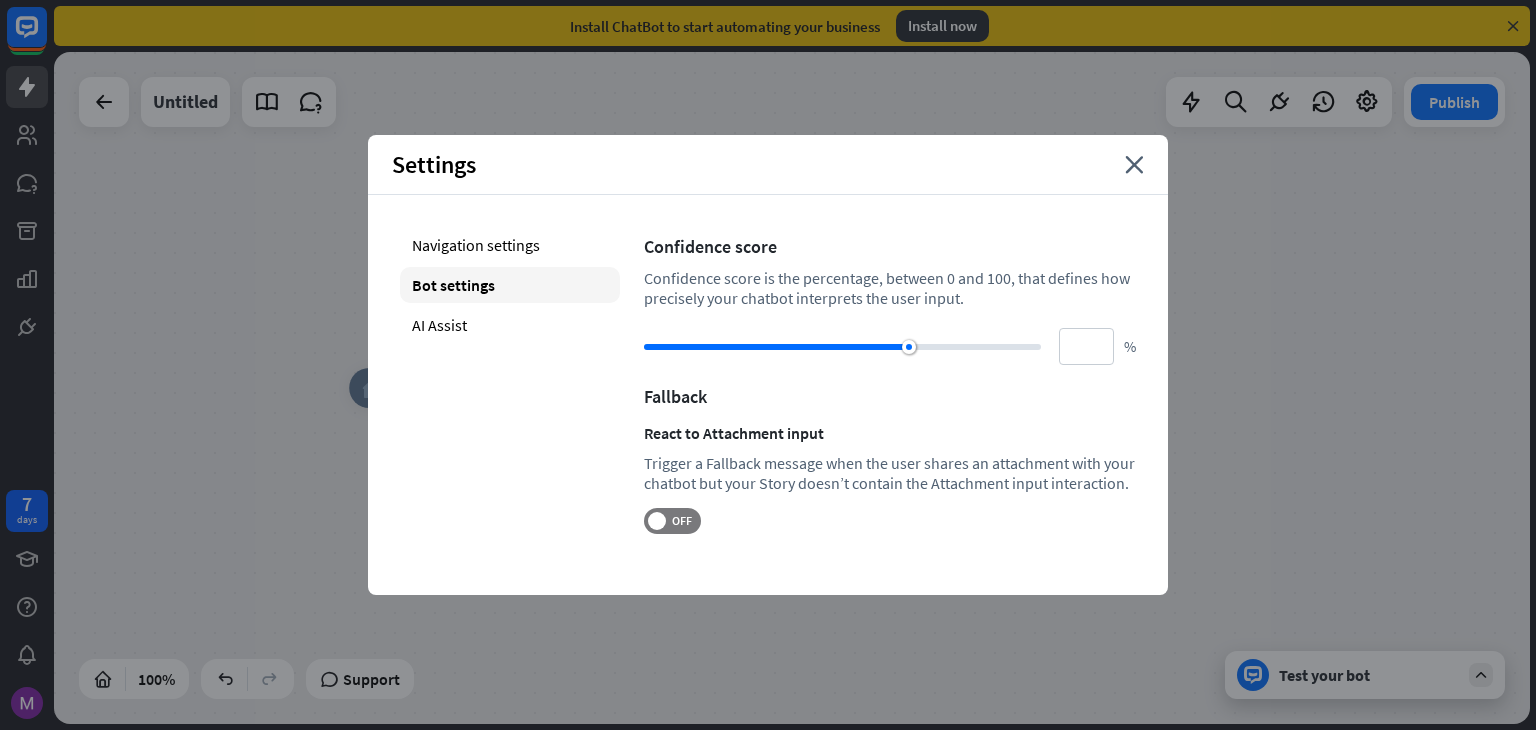 click on "Settings
close" at bounding box center [768, 165] 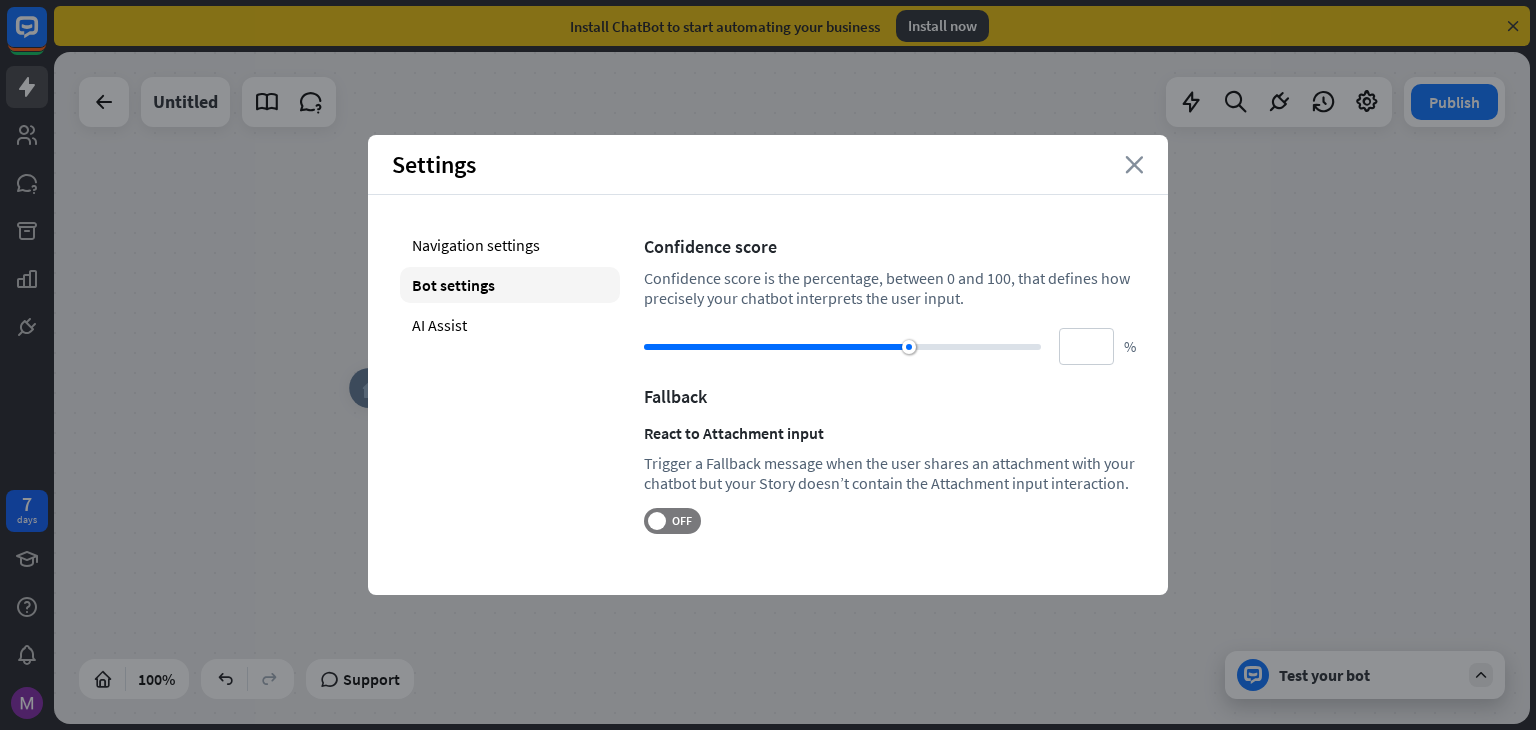 click on "close" at bounding box center [1134, 165] 